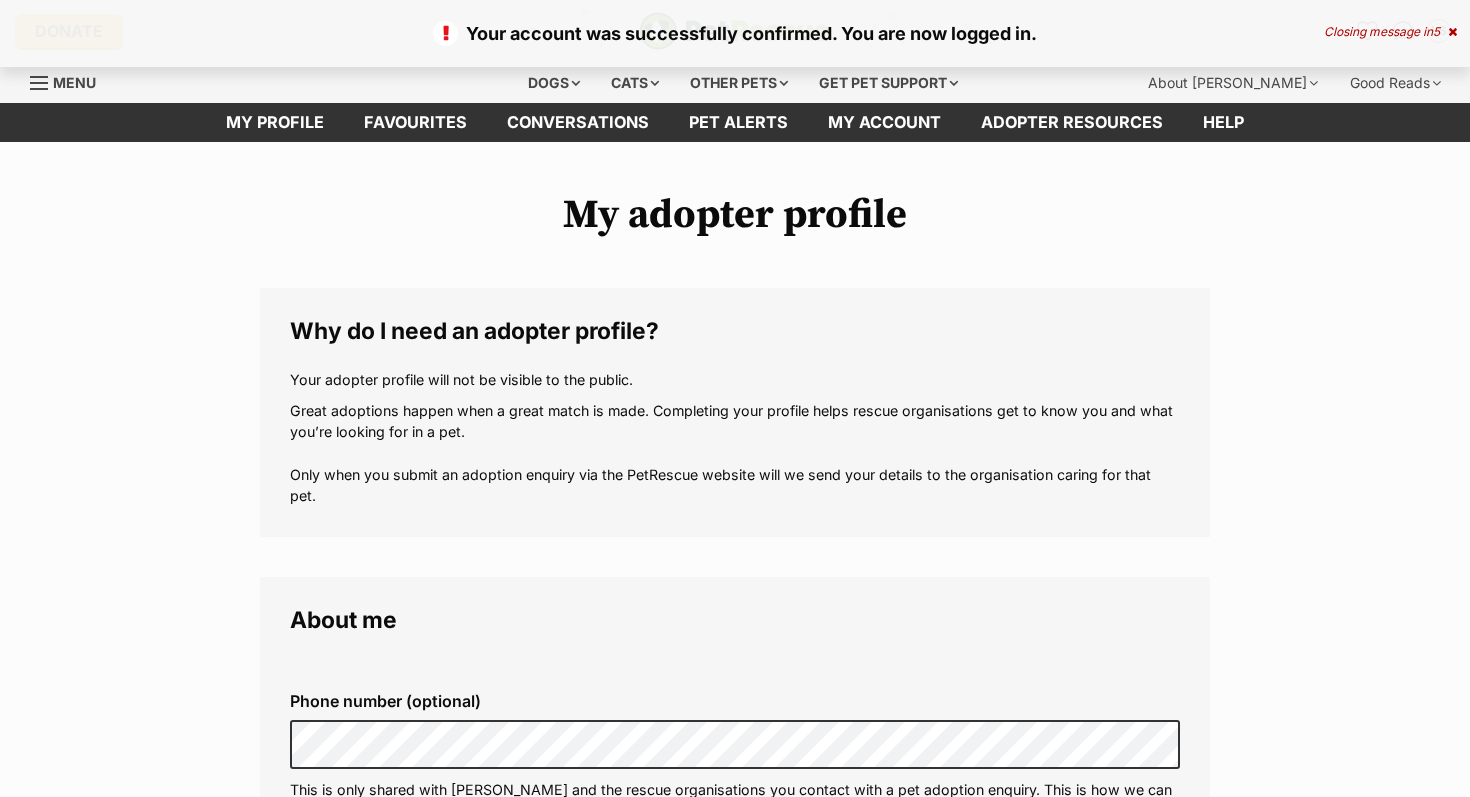 scroll, scrollTop: 0, scrollLeft: 0, axis: both 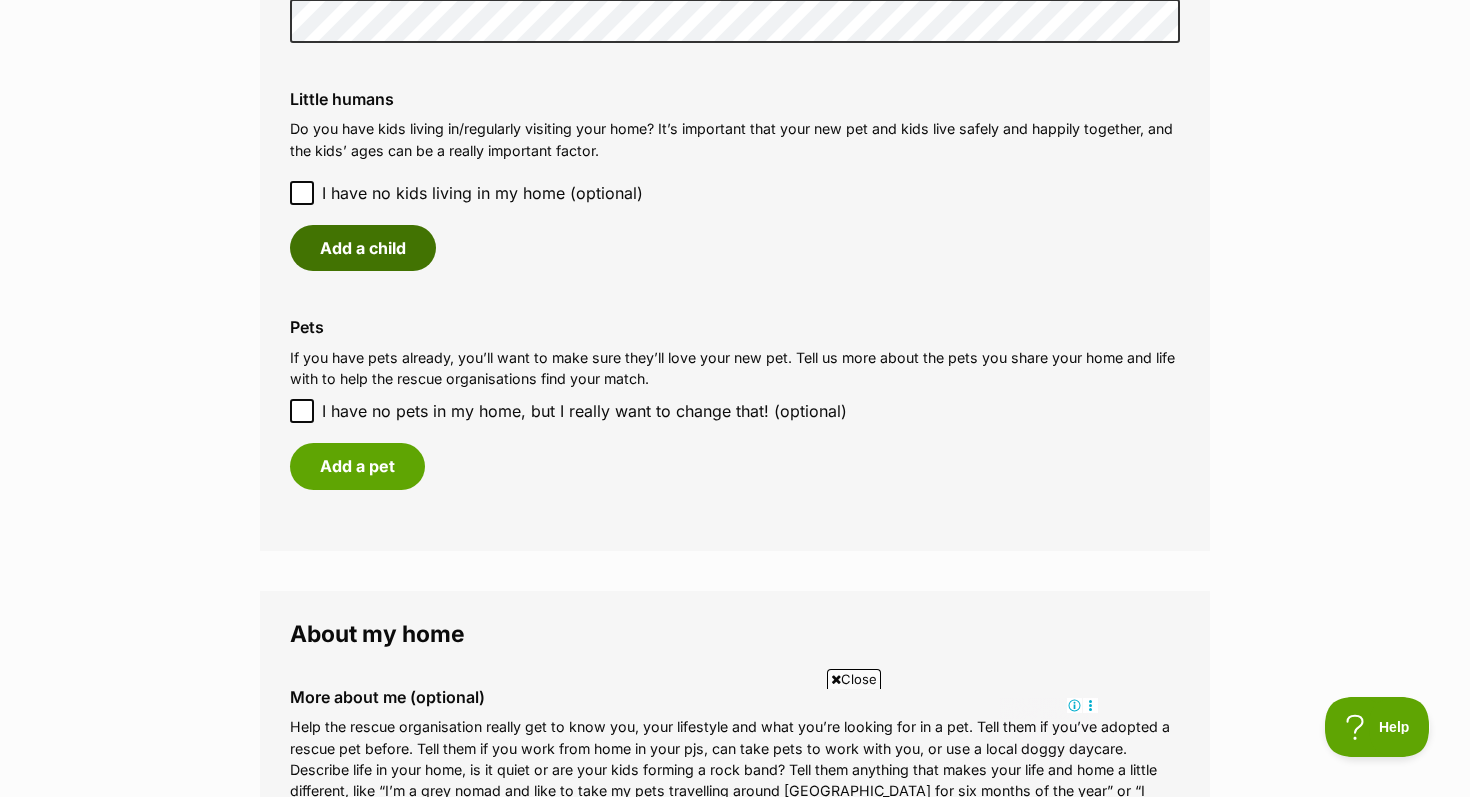 click on "Add a child" at bounding box center [363, 248] 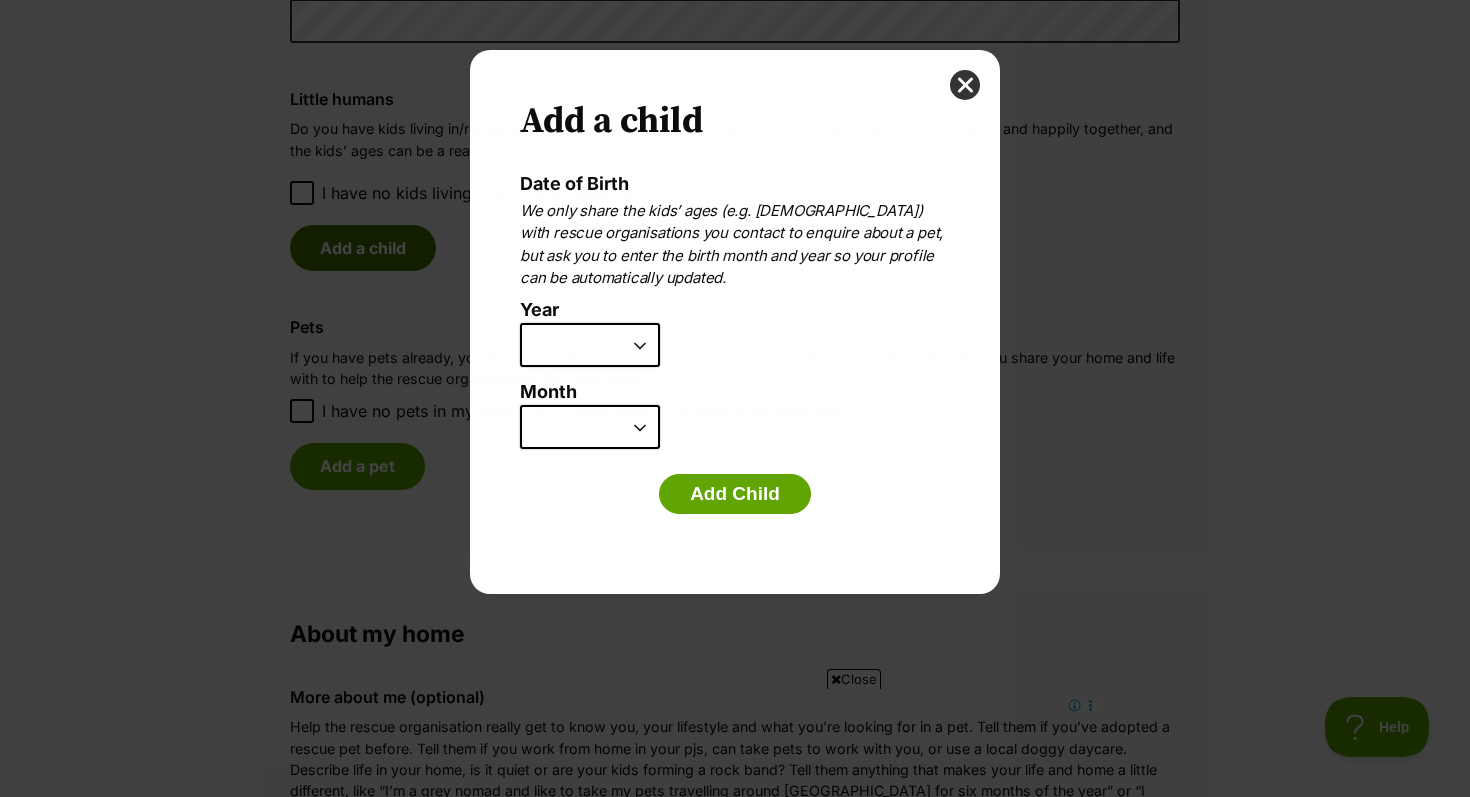 scroll, scrollTop: 0, scrollLeft: 0, axis: both 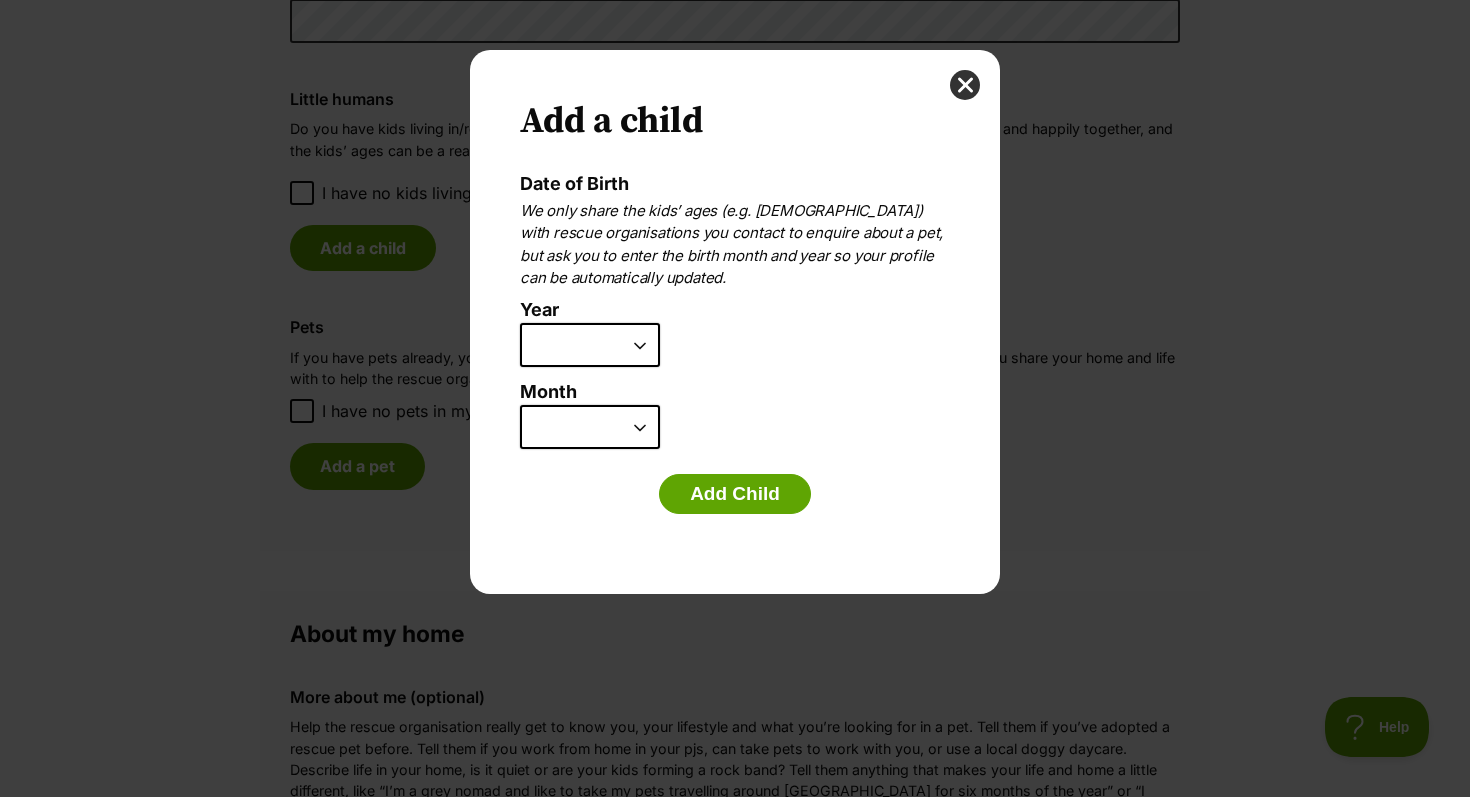 click on "2025
2024
2023
2022
2021
2020
2019
2018
2017
2016
2015
2014
2013
2012
2011
2010
2009
2008
2007" at bounding box center [590, 345] 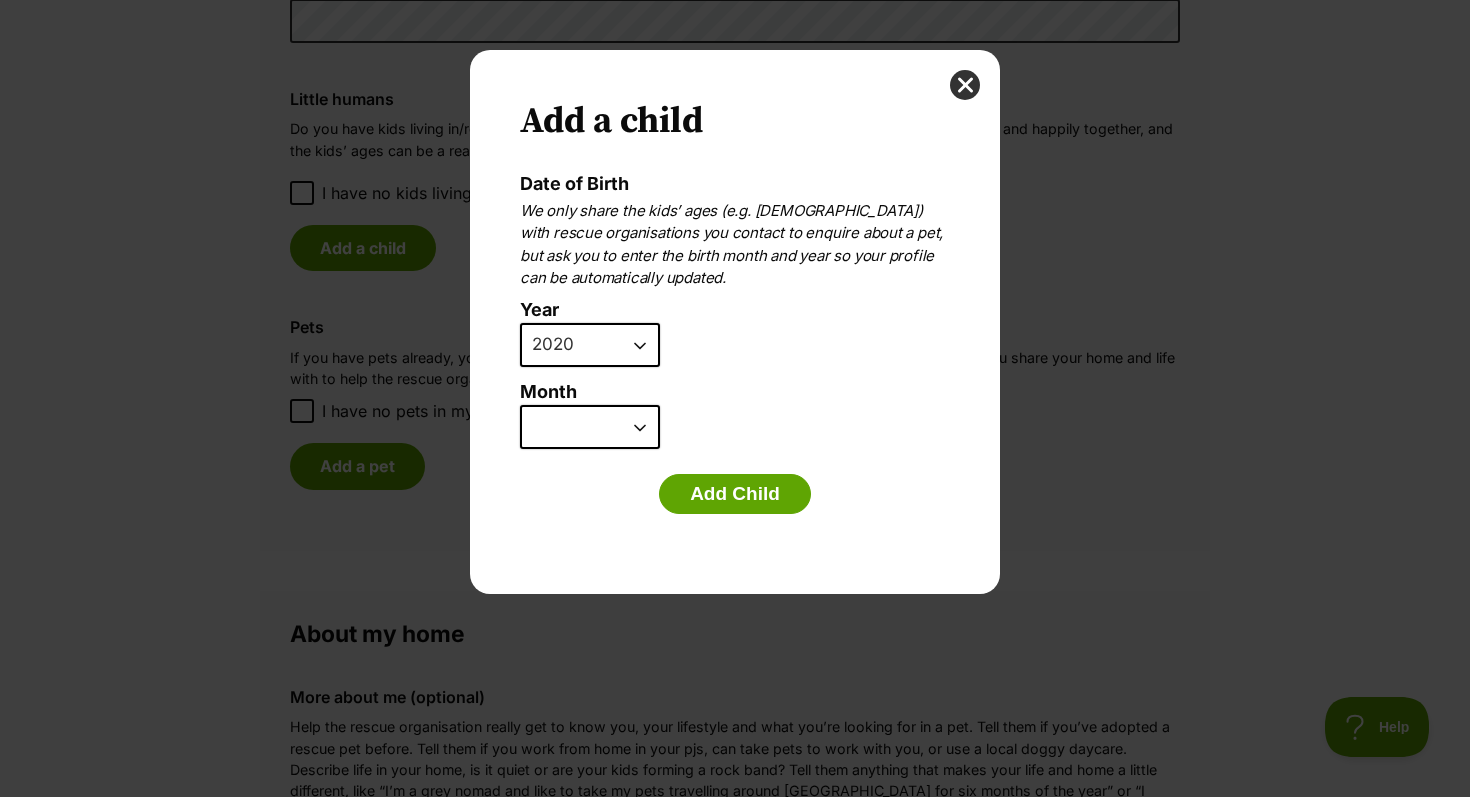 click on "January
February
March
April
May
June
July
August
September
October
November
December" at bounding box center (590, 427) 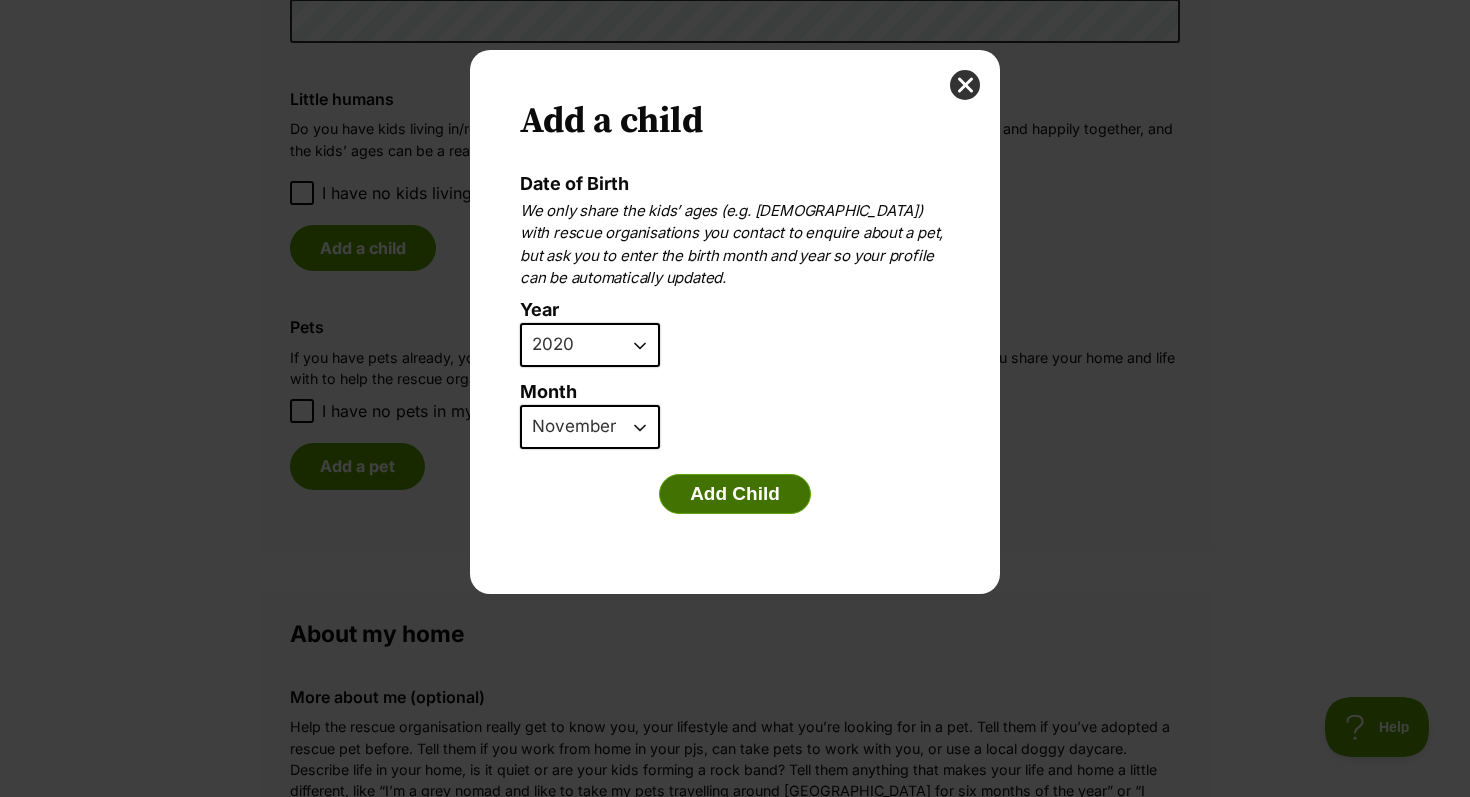click on "Add Child" at bounding box center (735, 494) 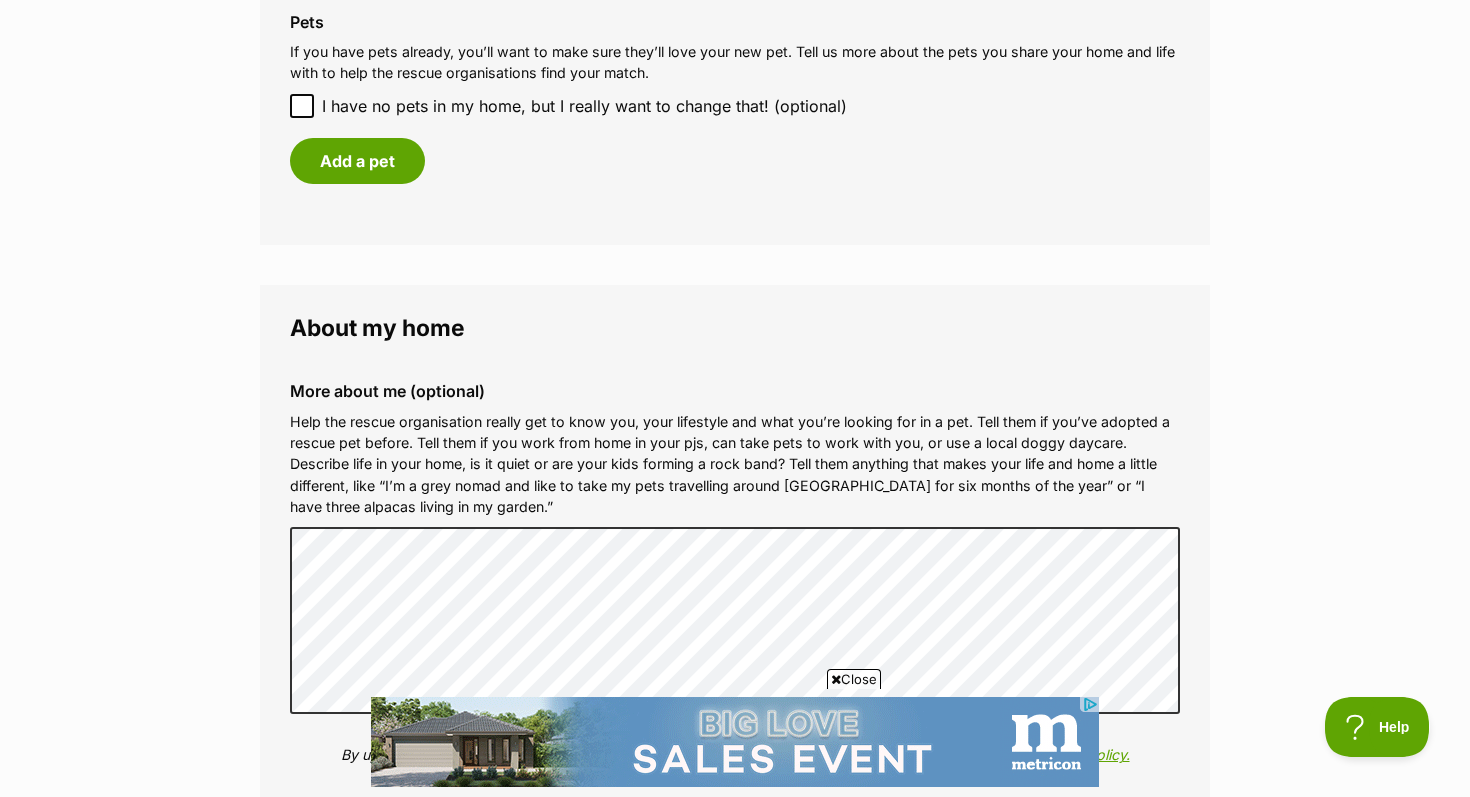 scroll, scrollTop: 1988, scrollLeft: 0, axis: vertical 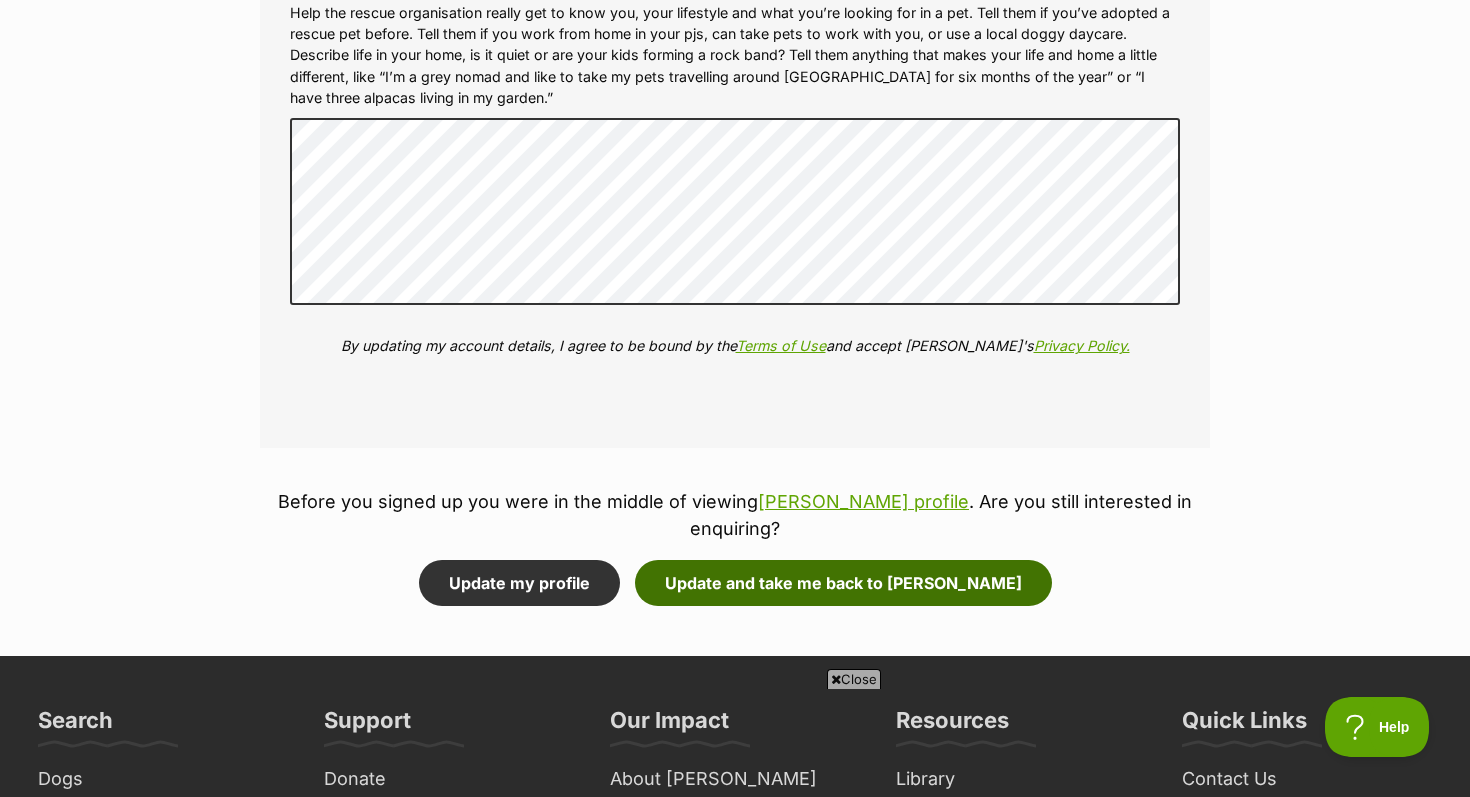 click on "Update and take me back to Roderick" at bounding box center [843, 583] 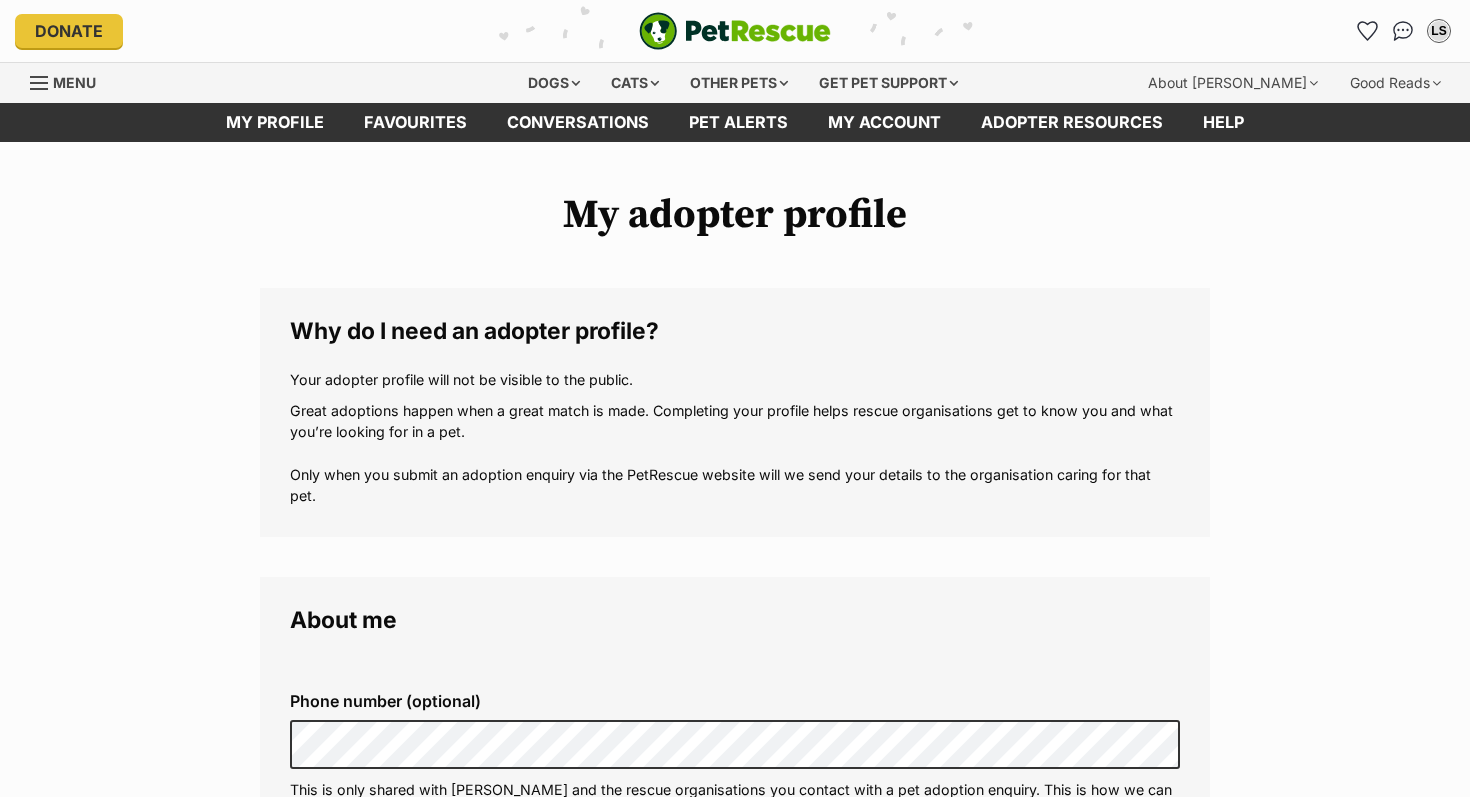 scroll, scrollTop: 0, scrollLeft: 0, axis: both 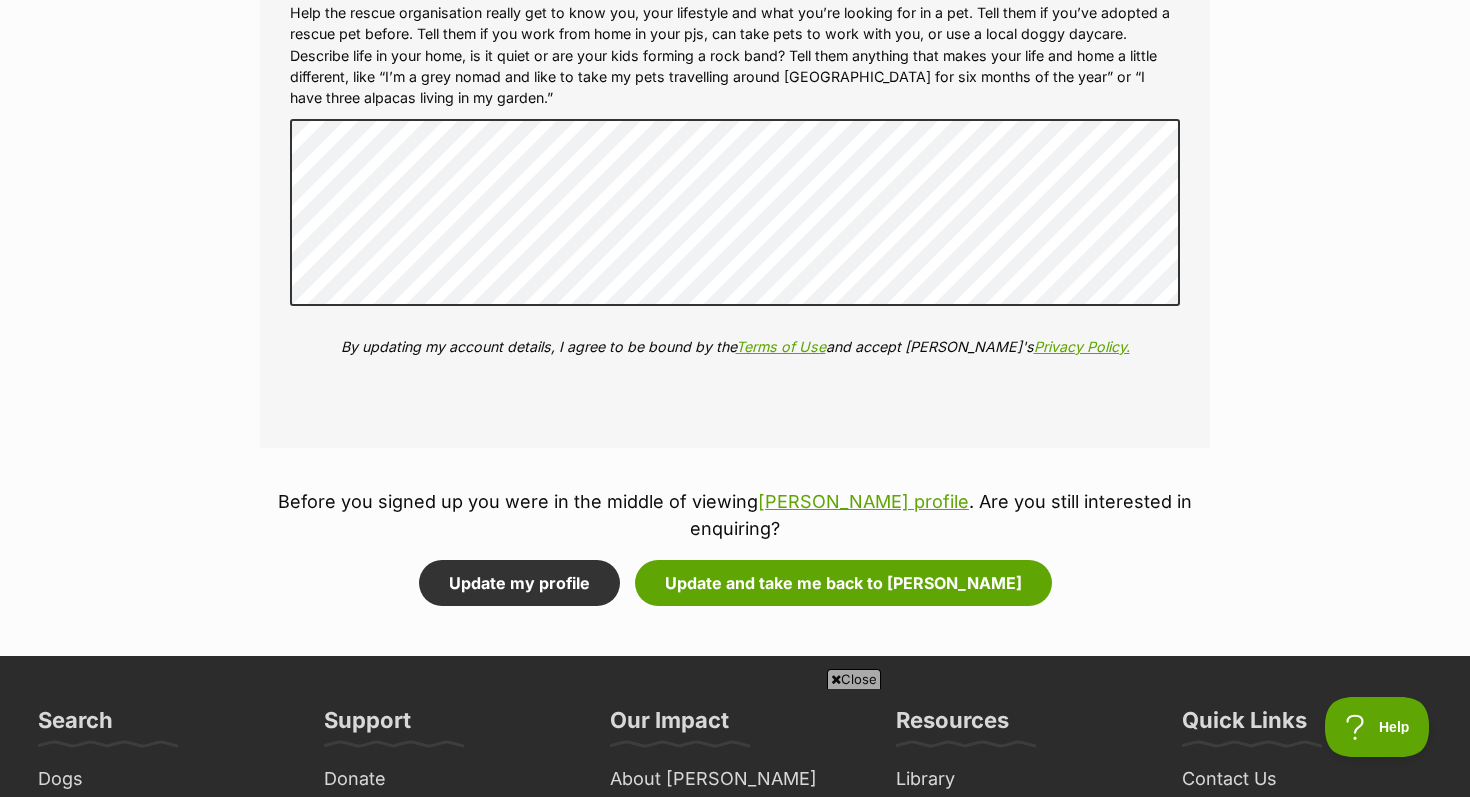 click on "Before you signed up you were in the middle of viewing
Roderick's profile
. Are you still interested in enquiring?
Update my profile
Update and take me back to Roderick" at bounding box center [735, 547] 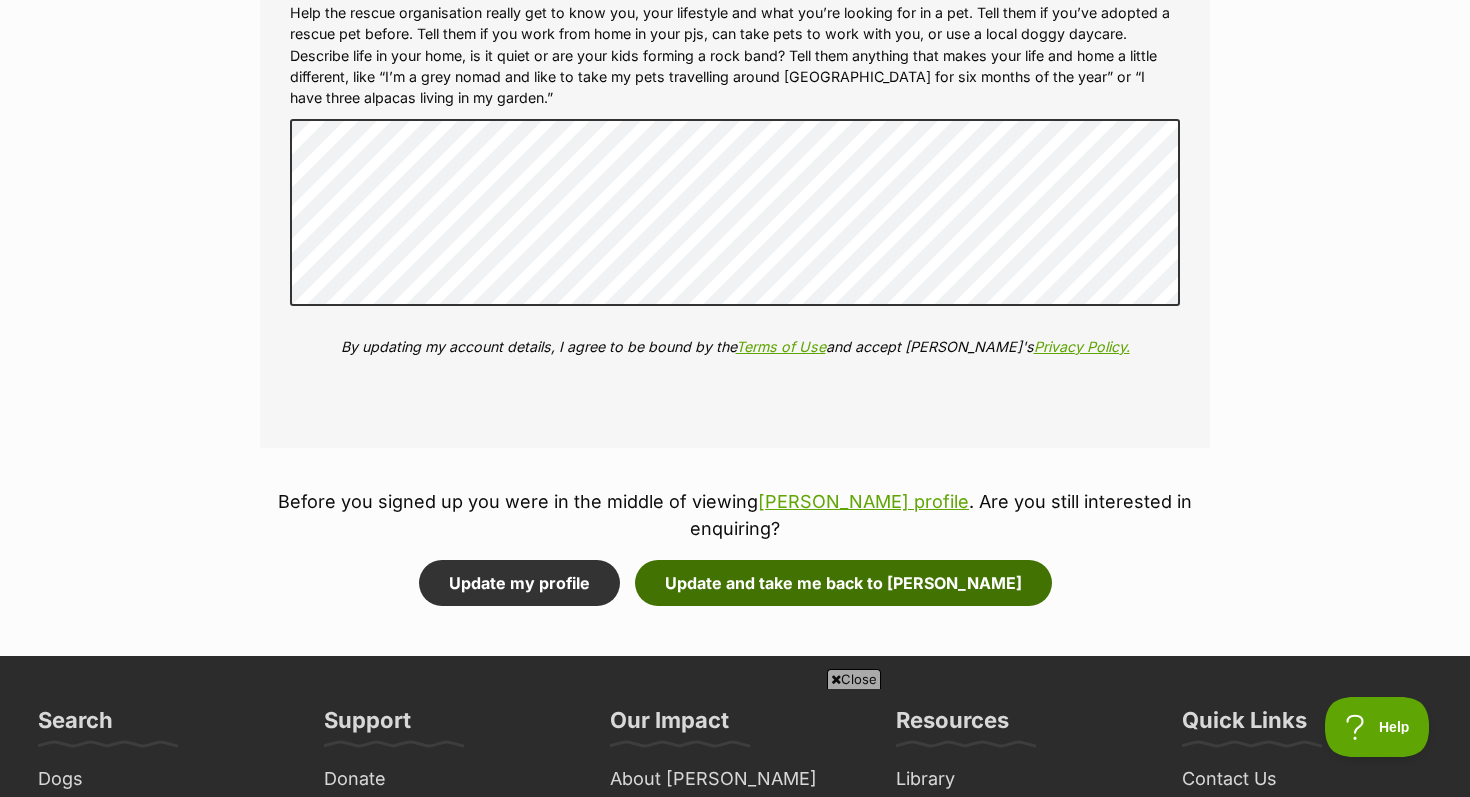 click on "Update and take me back to Roderick" at bounding box center [843, 583] 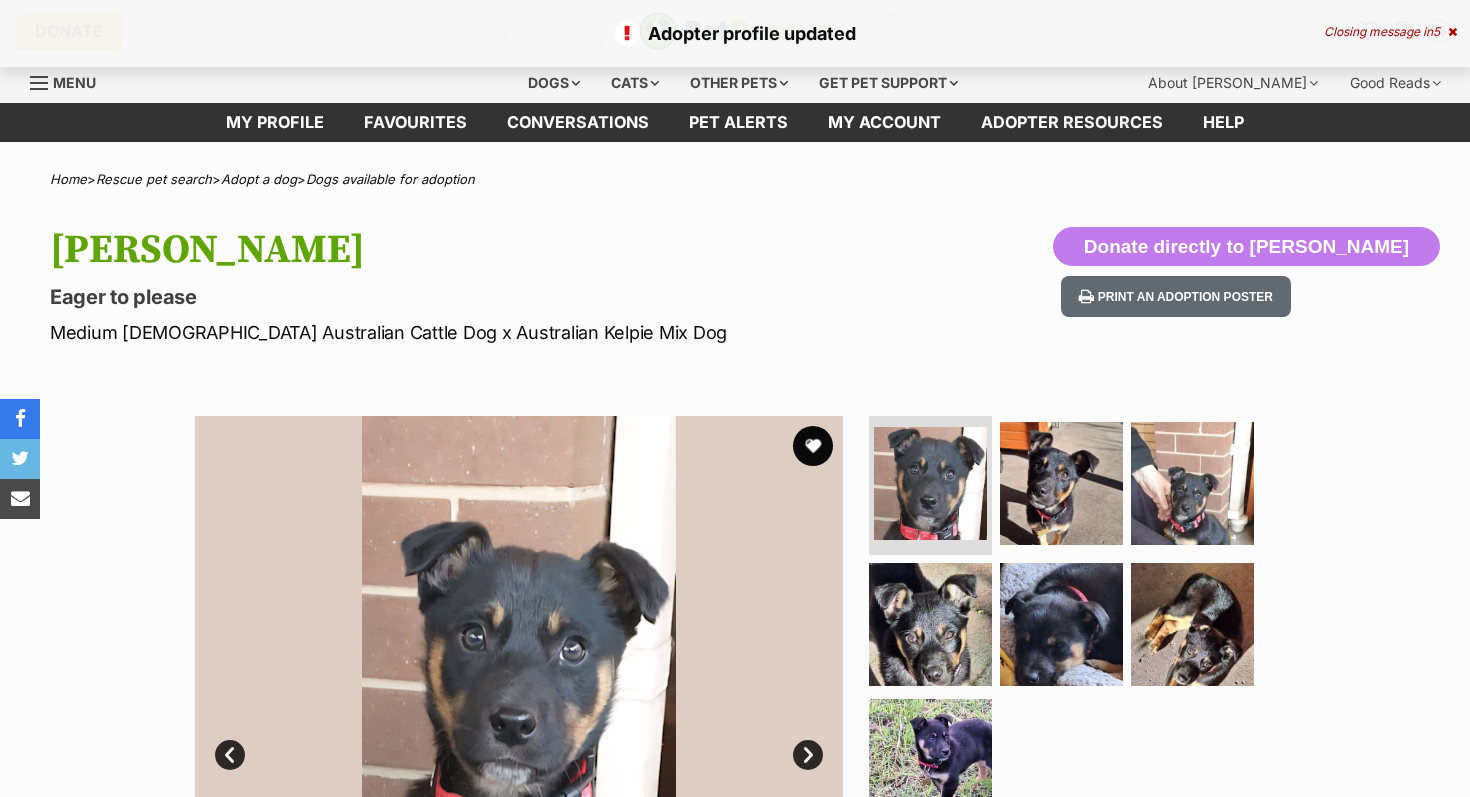 scroll, scrollTop: 0, scrollLeft: 0, axis: both 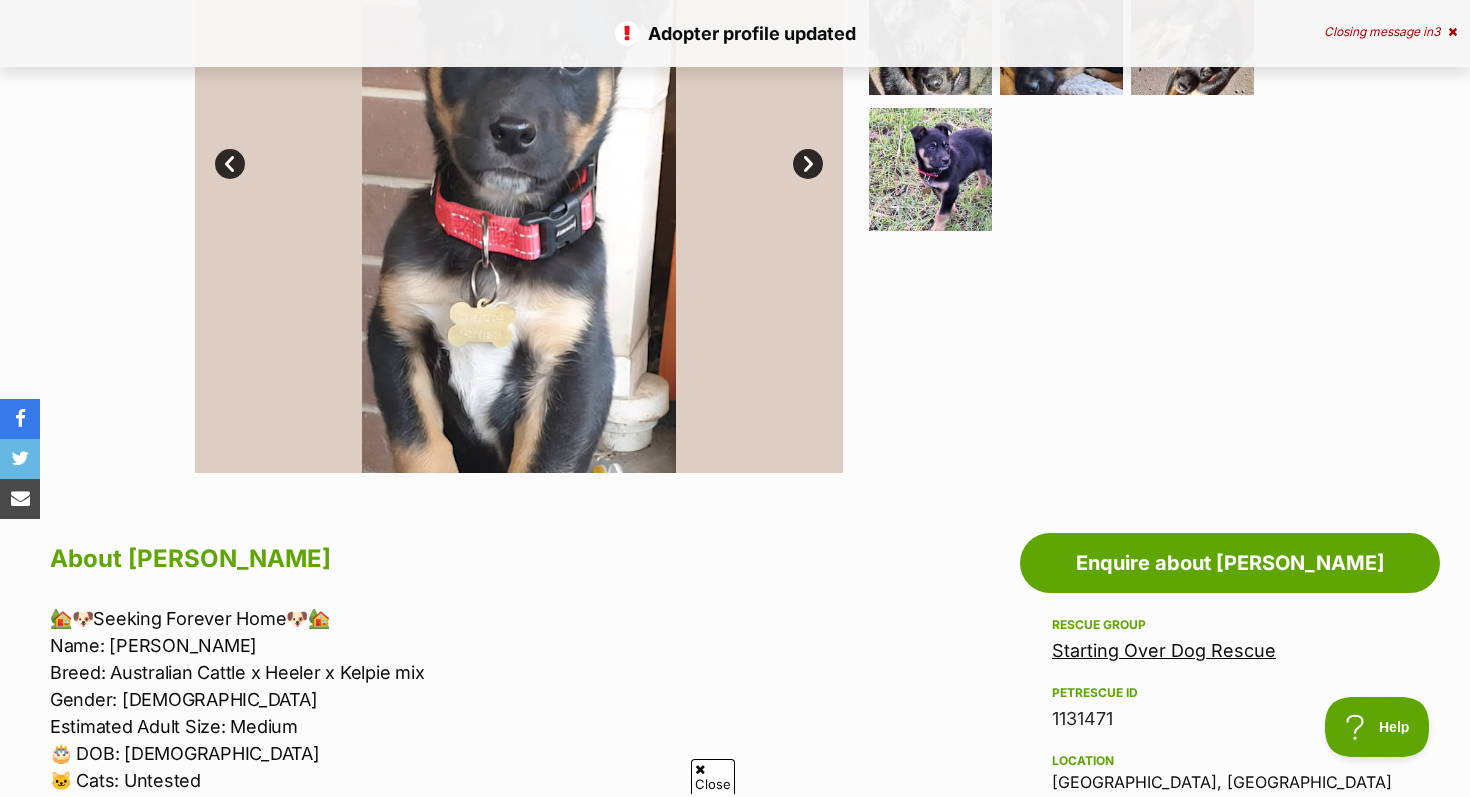 click on "Adoption information
I've been adopted!
This pet is no longer available
On Hold
Enquire about Roderick
Find available pets like this!
Rescue group
Starting Over Dog Rescue
PetRescue ID
1131471
Location
Croydon, VIC
Age
10 weeks
Adoption fee
$850.00
100% of the adoption fee goes directly to Starting Over Dog Rescue, the organisation providing their care.
Learn more about adoption fees .
Microchip number
956000018444955
Source number
RE100115
Last updated
10 Jul, 2025
Pre-adoption checks
Desexed
Vaccinated
Interstate adoption (VIC only)
Wormed
Enquire about Roderick
Find available pets like this!
Share Roderick's profile!
You can help Roderick be seen by sharing their profile
Print an adoption poster
Report listing" at bounding box center [1225, 1465] 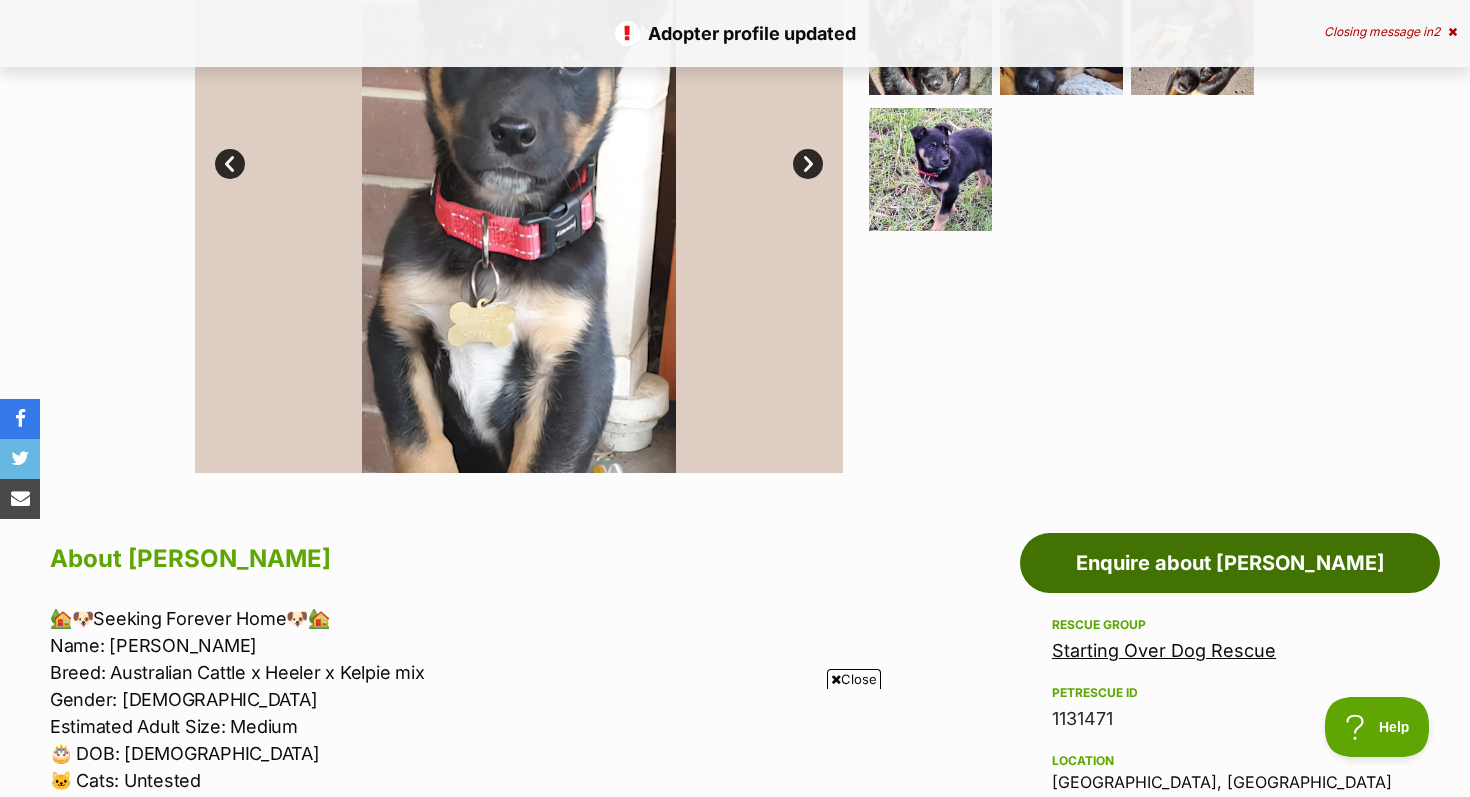 click on "Enquire about Roderick" at bounding box center [1230, 563] 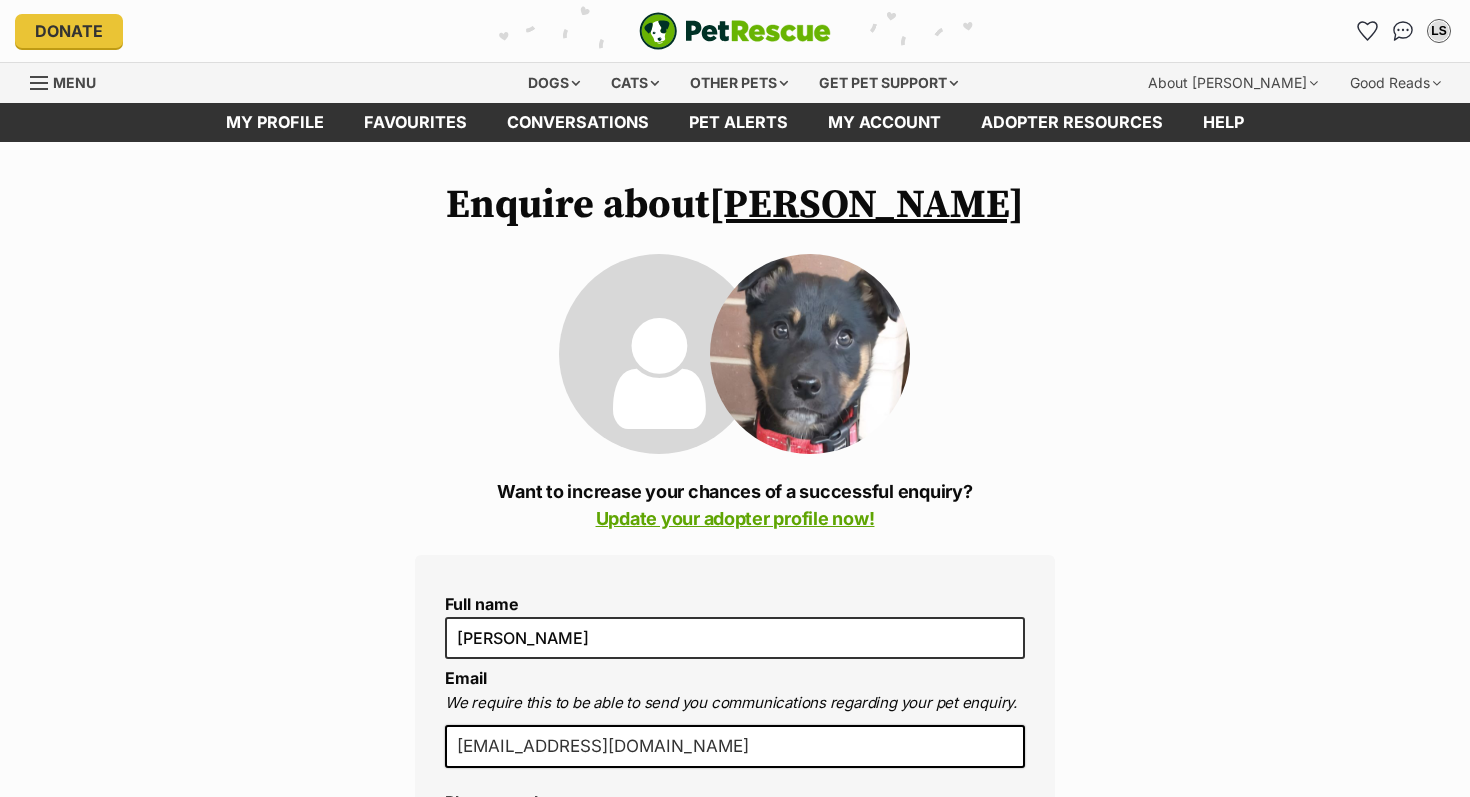 scroll, scrollTop: 0, scrollLeft: 0, axis: both 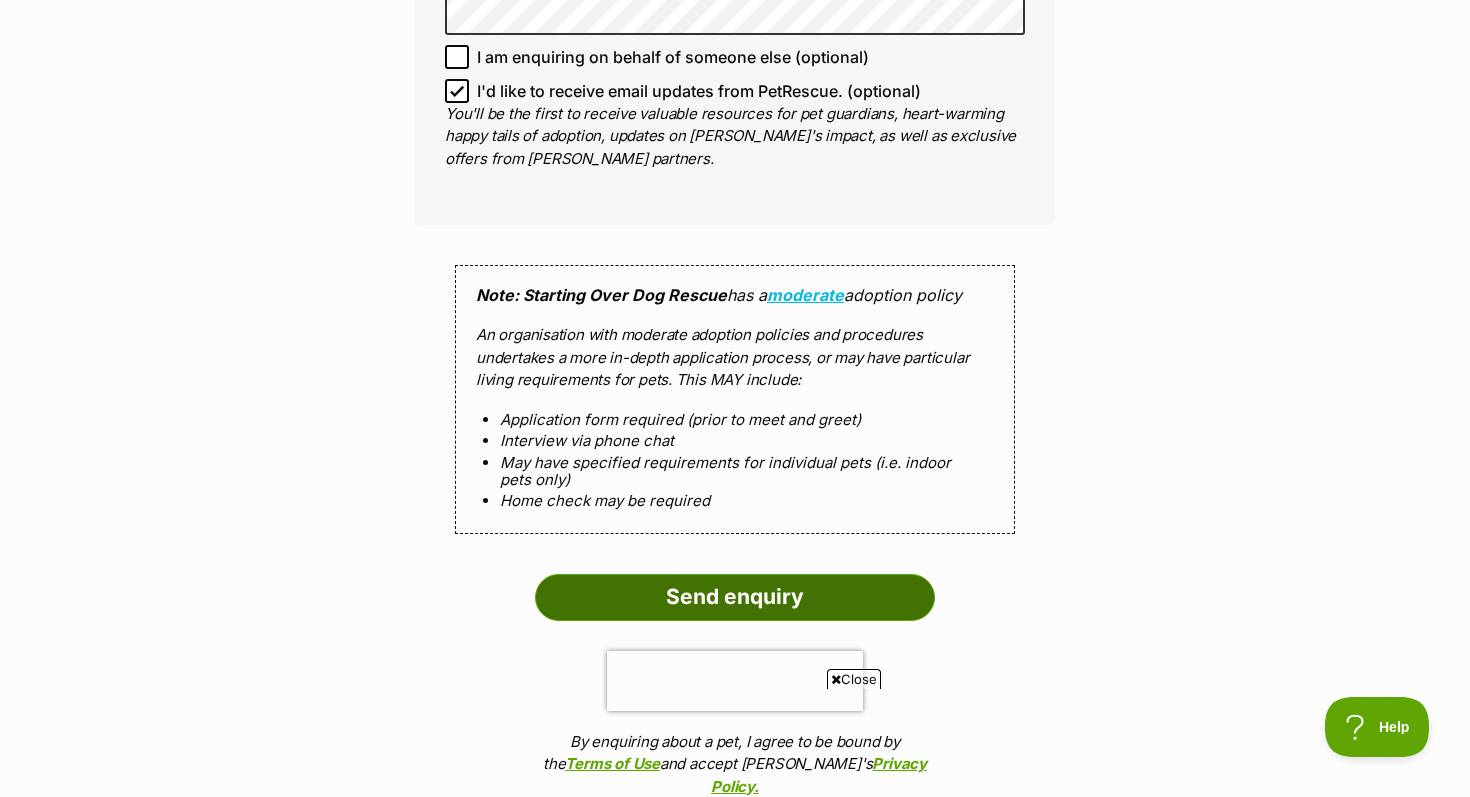 click on "Send enquiry" at bounding box center (735, 597) 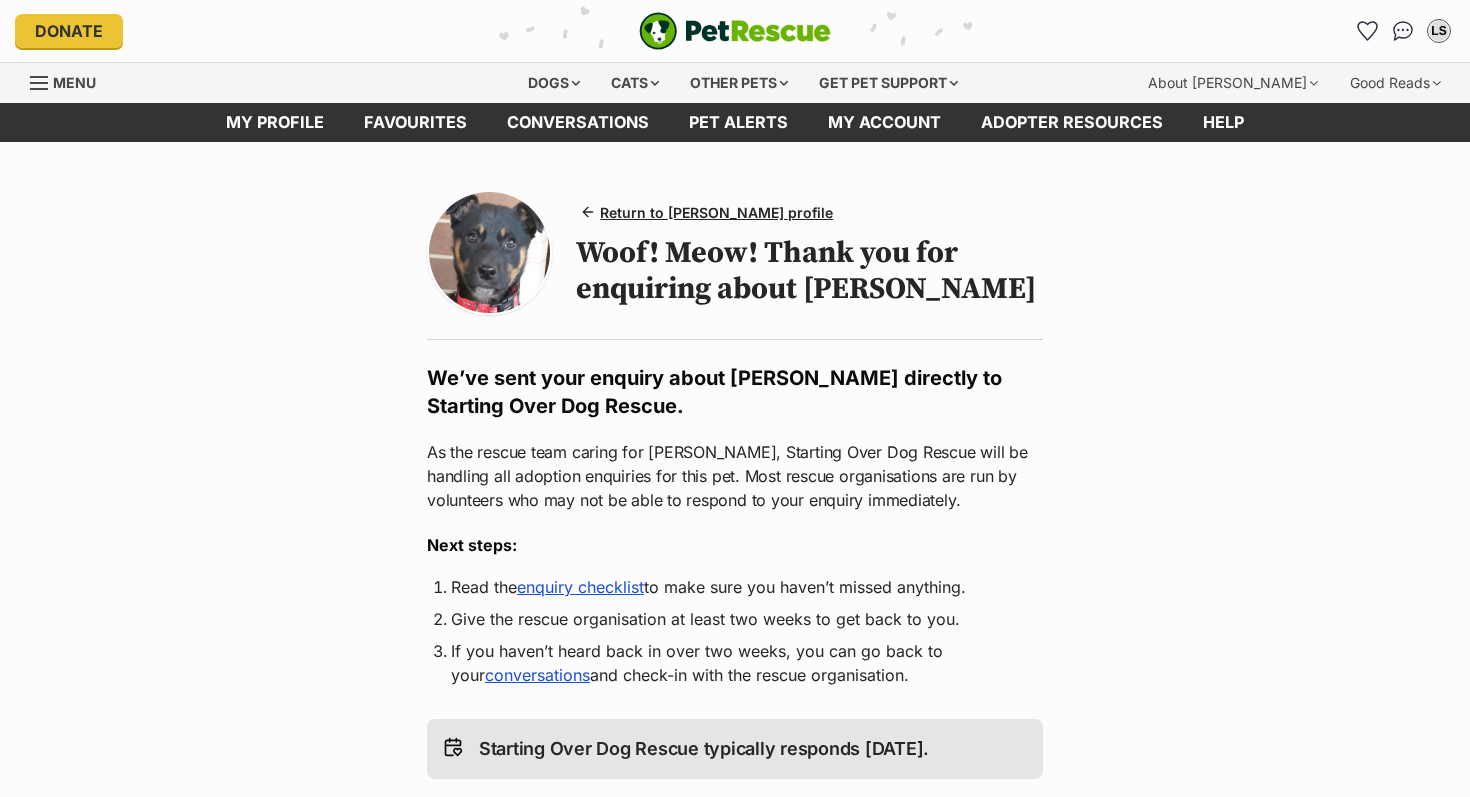 scroll, scrollTop: 0, scrollLeft: 0, axis: both 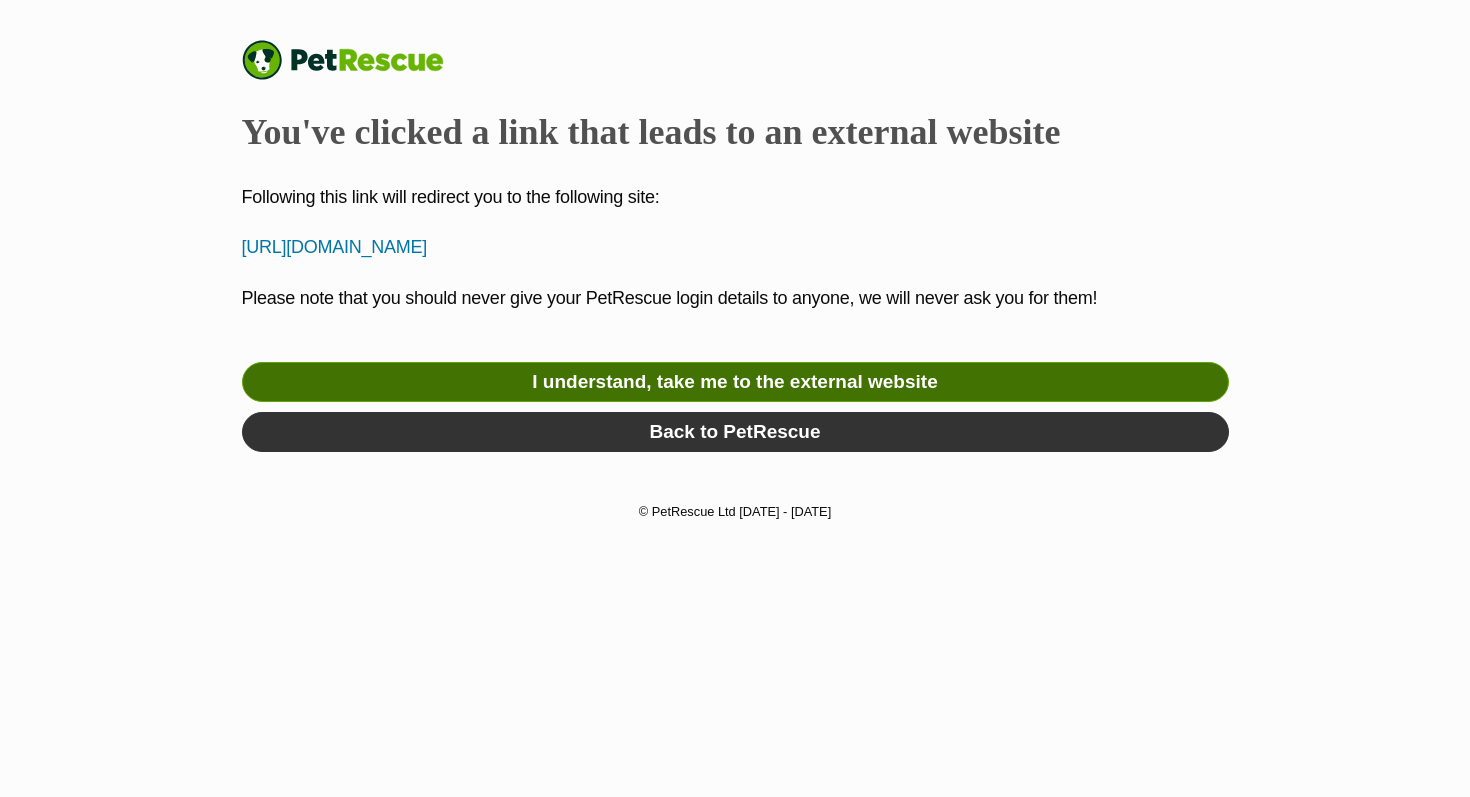 click on "I understand, take me to the external website" at bounding box center [735, 382] 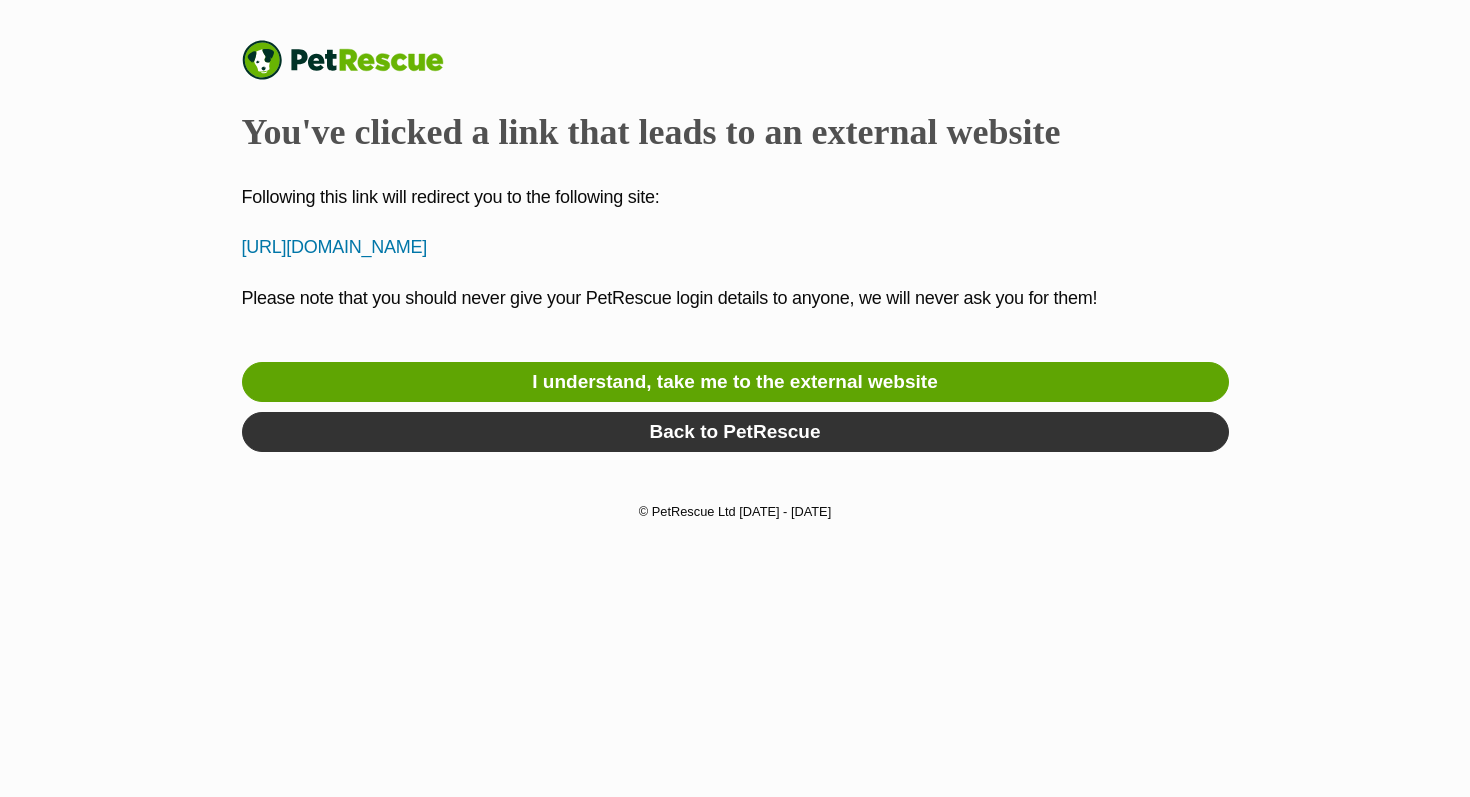 scroll, scrollTop: 0, scrollLeft: 0, axis: both 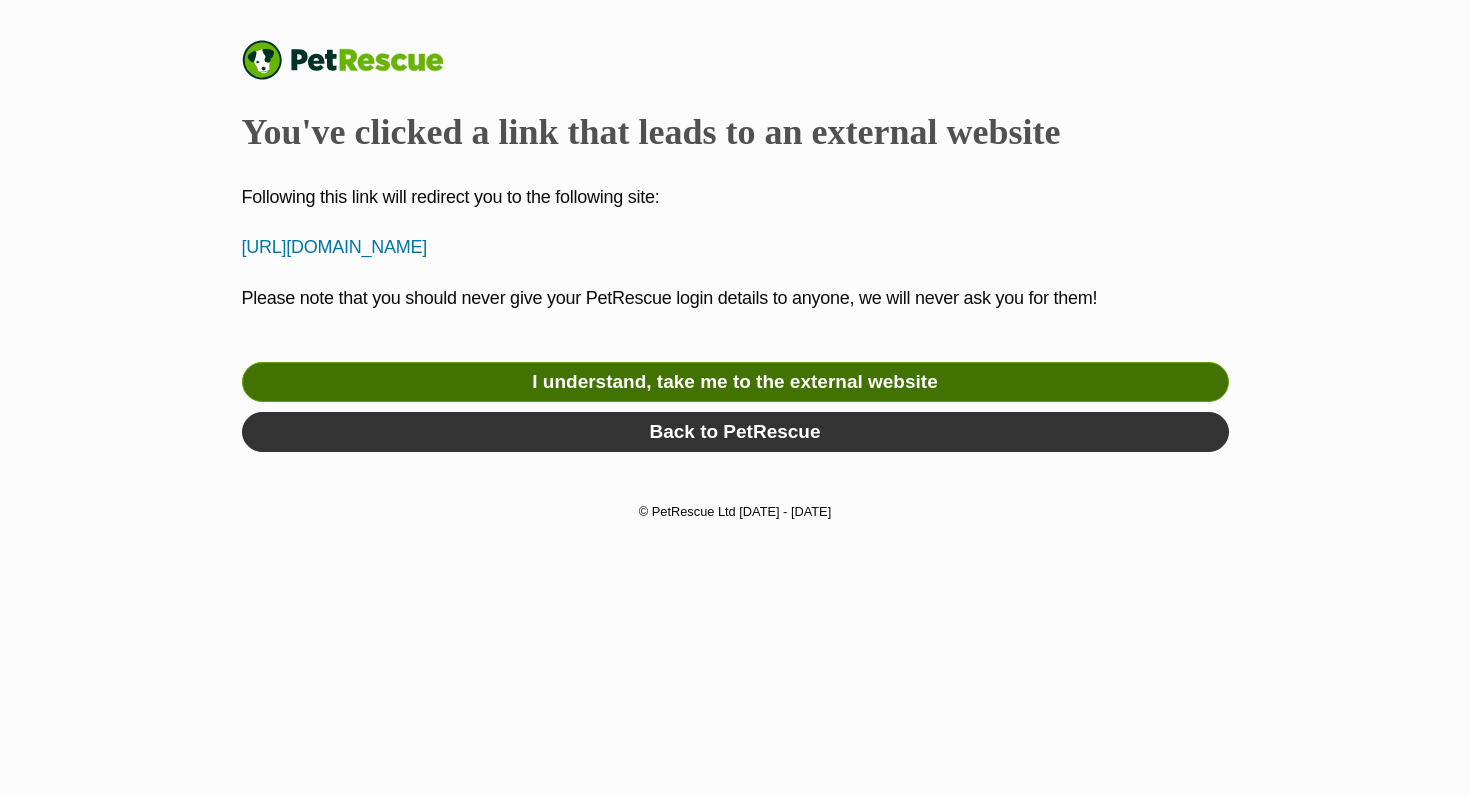 click on "I understand, take me to the external website" at bounding box center (735, 382) 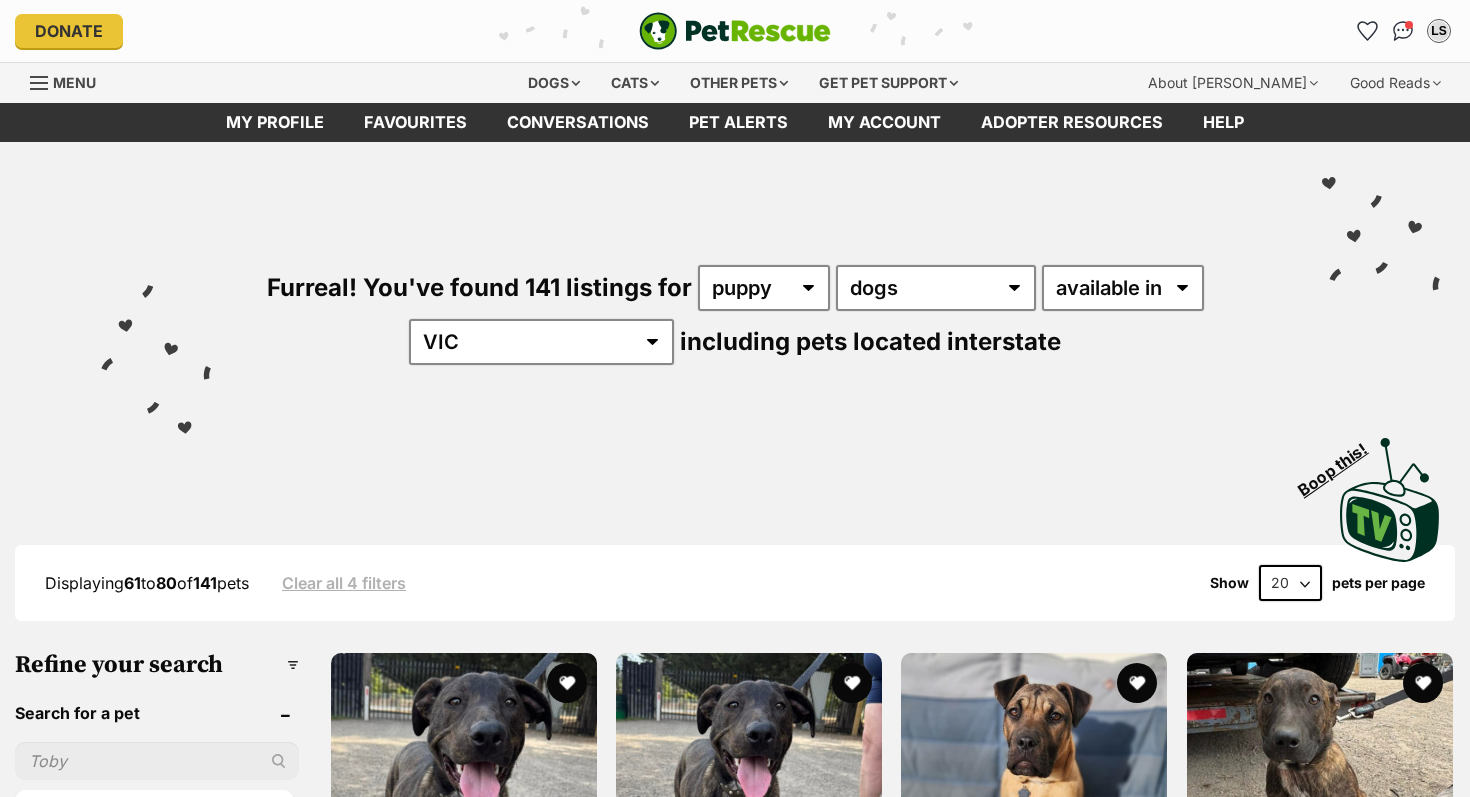 scroll, scrollTop: 0, scrollLeft: 0, axis: both 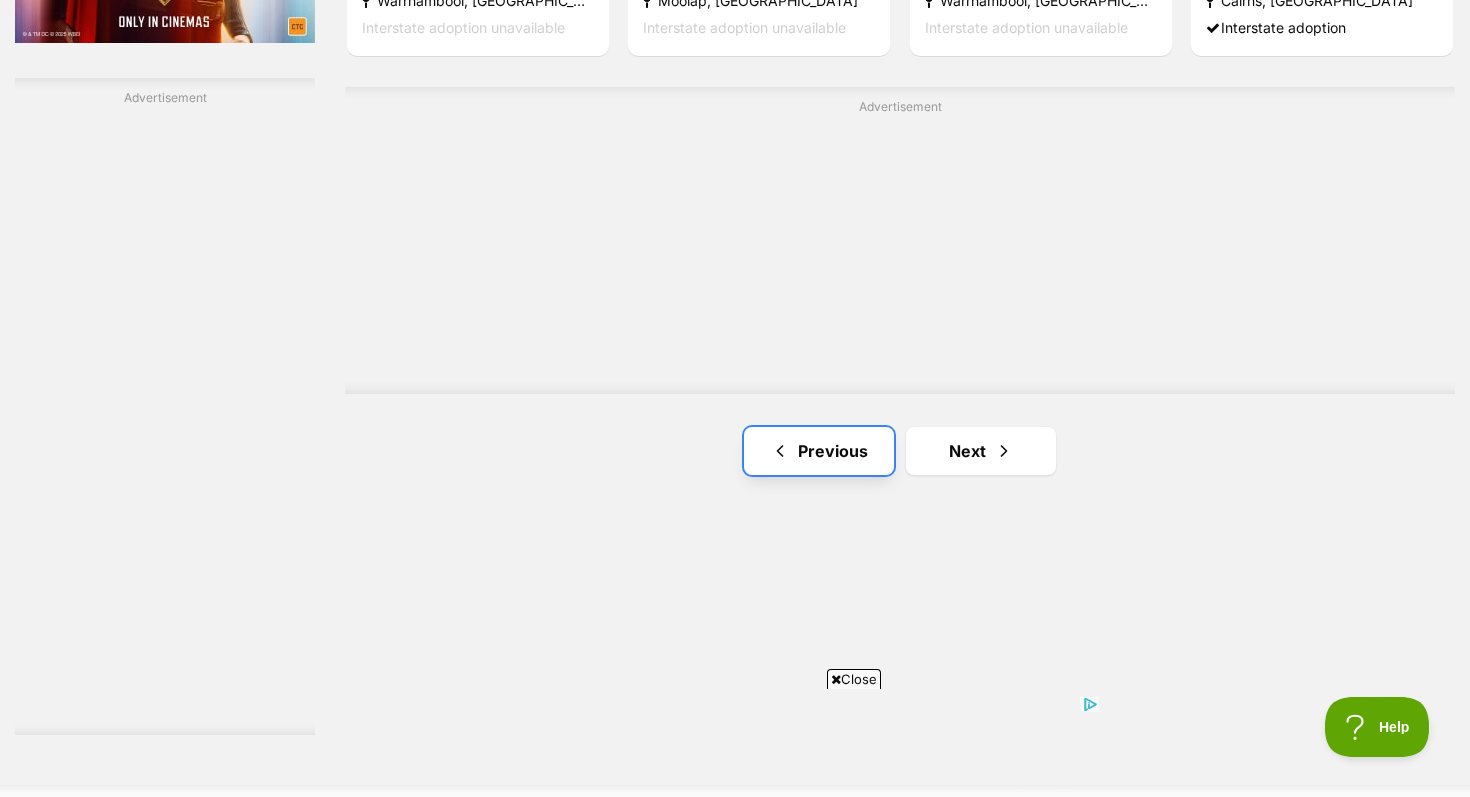 click on "Previous" at bounding box center (819, 451) 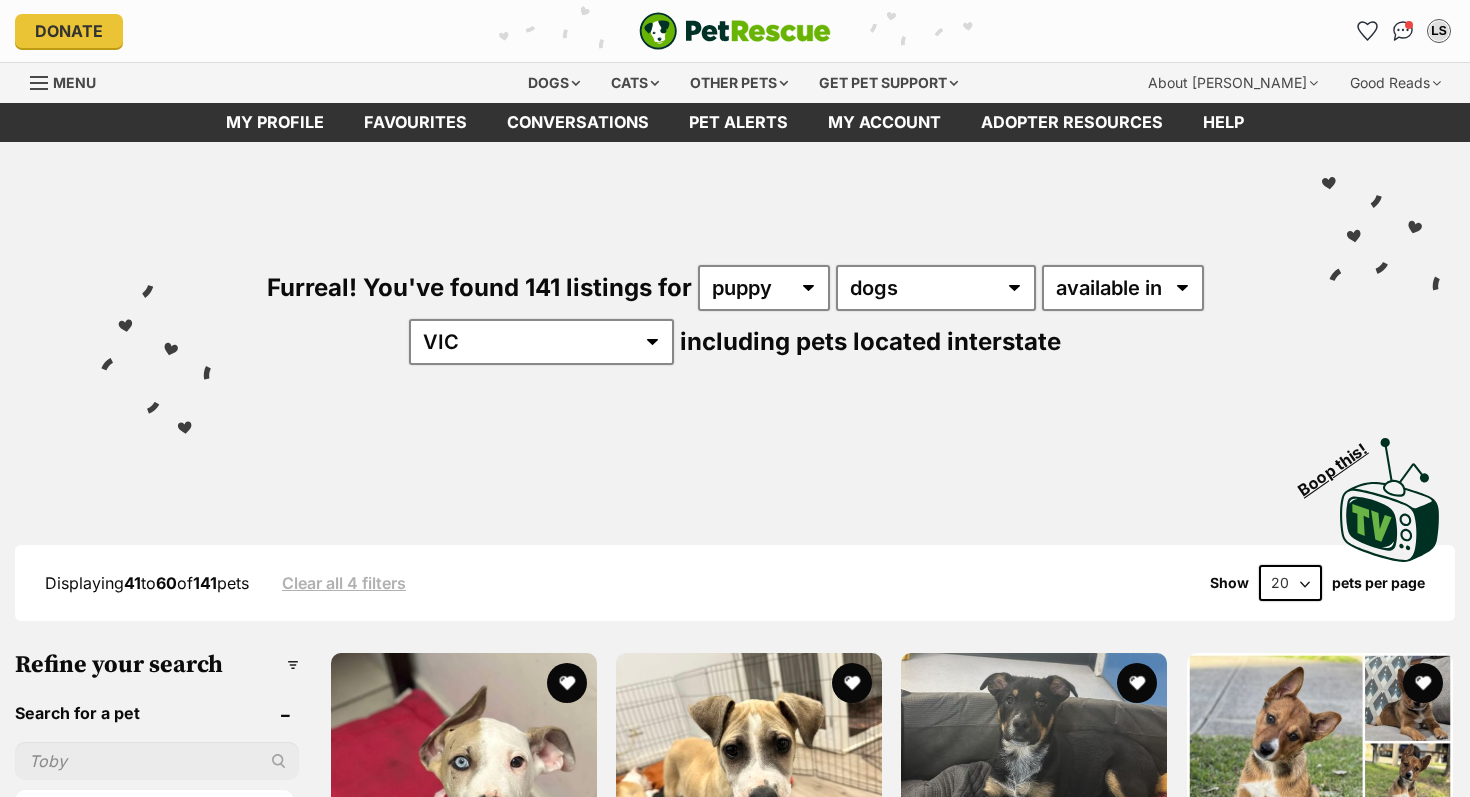 scroll, scrollTop: 0, scrollLeft: 0, axis: both 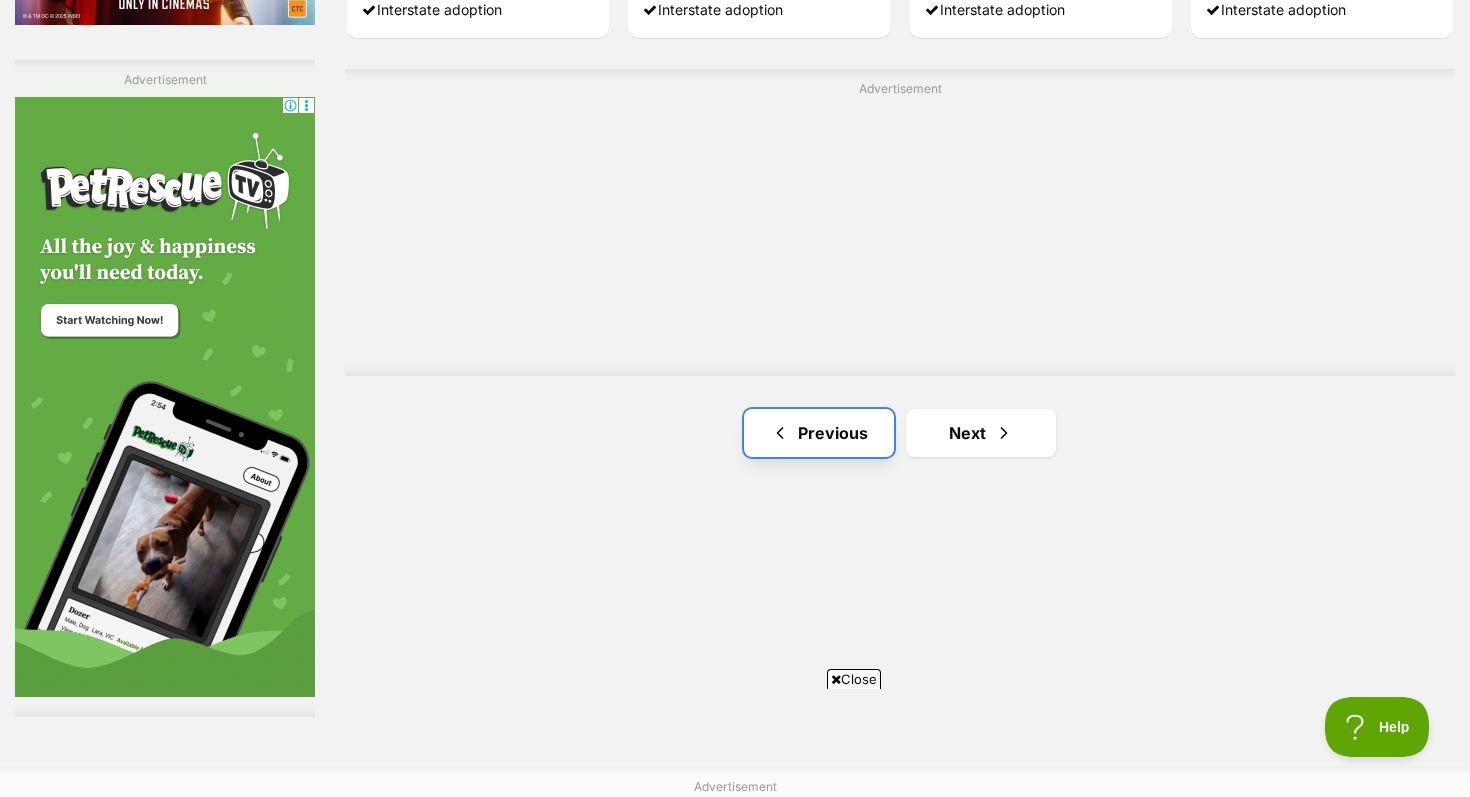 click on "Previous" at bounding box center [819, 433] 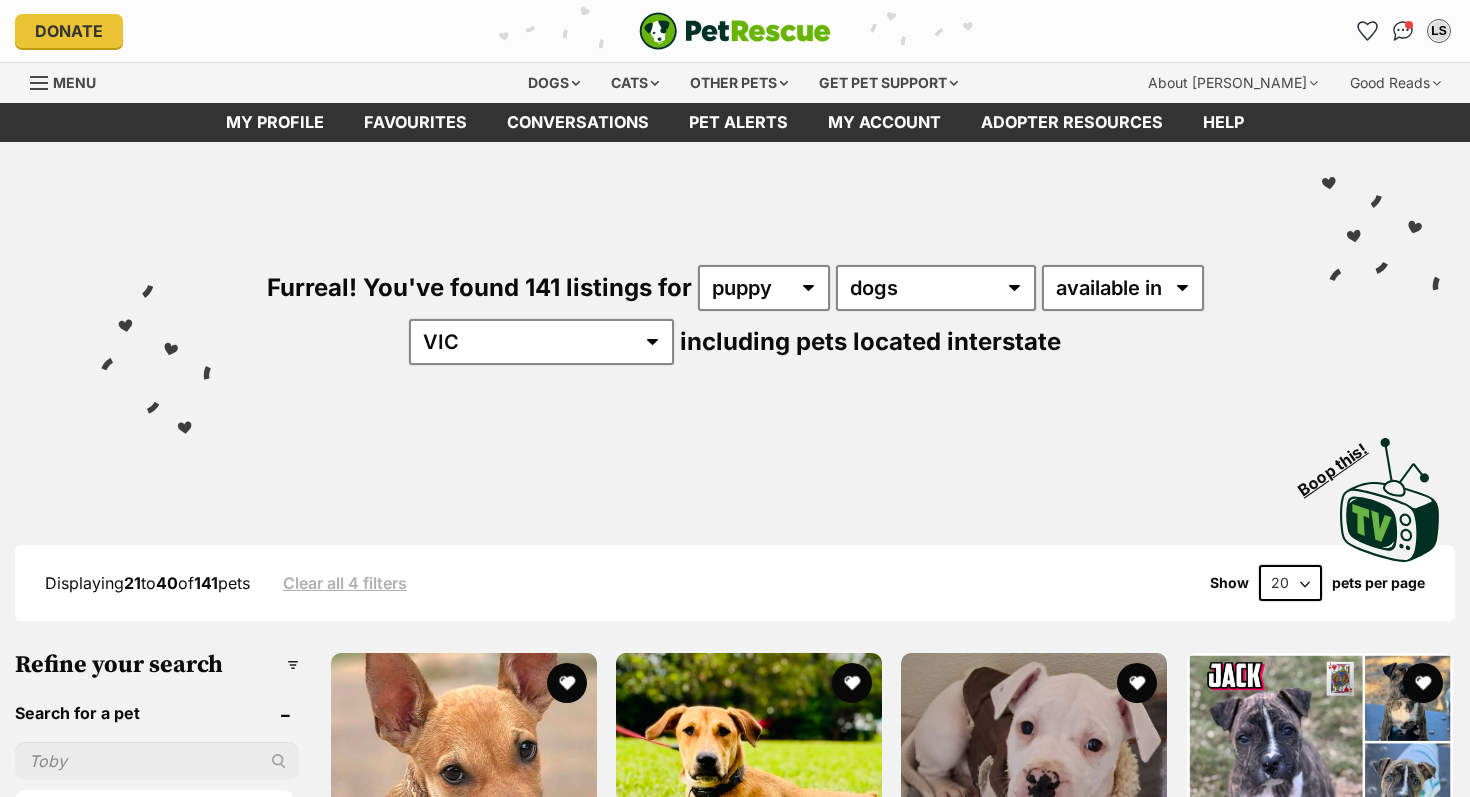 scroll, scrollTop: 6, scrollLeft: 0, axis: vertical 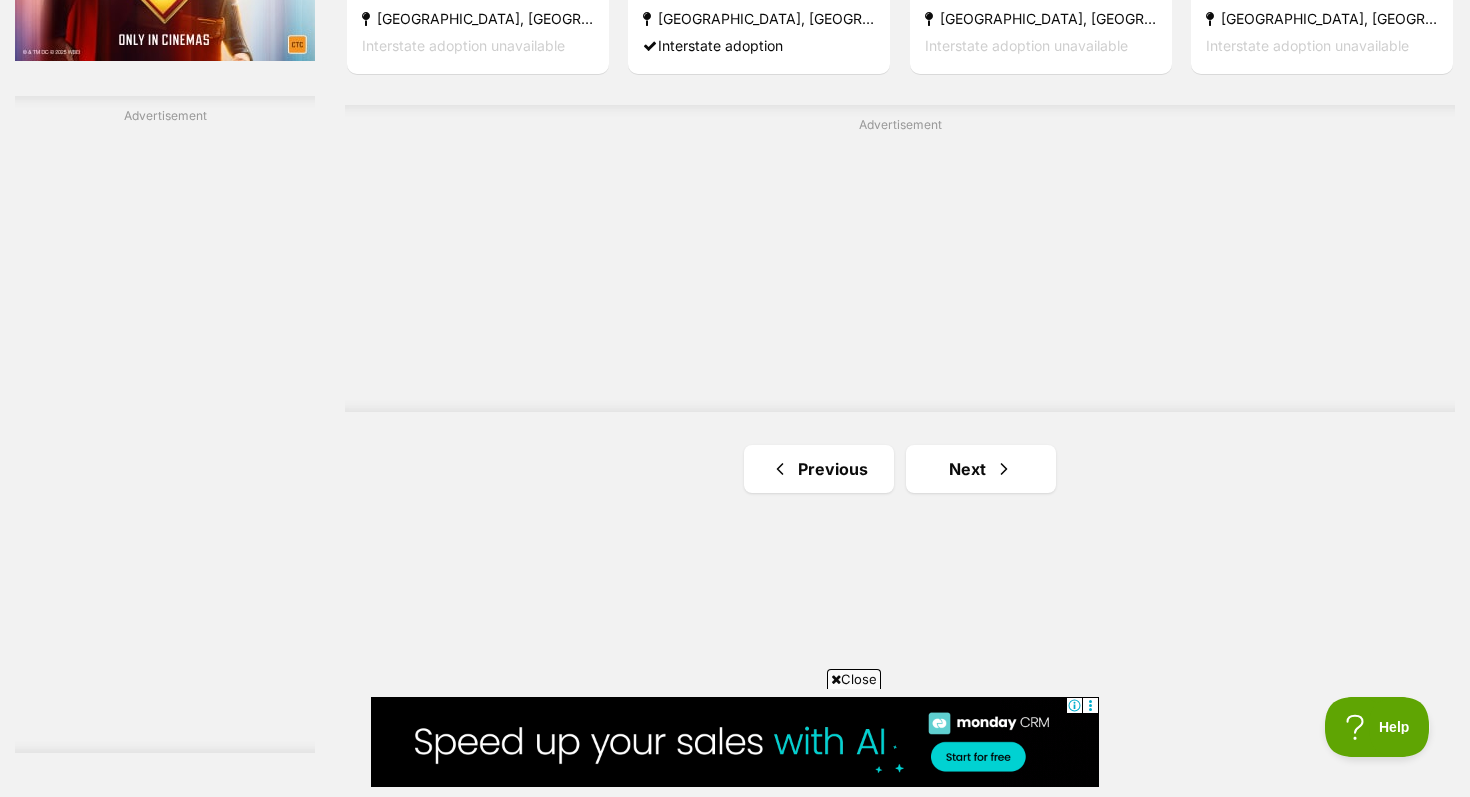 click on "Denver
medium male Dog
Beautiful boy
Cairns, QLD
Interstate adoption
Maybeline
medium female Dog
Sweet boy
Cairns, QLD
Interstate adoption
Pearl
medium female Dog
Cute as a Button!
Longwarry North, VIC
Interstate adoption unavailable
Jack of hearts
medium male Dog
Absolute Sweetheart💖💖
Doreen, VIC
Interstate adoption unavailable
Prince
large male Dog
Looking for love
Shepparton, VIC
Interstate adoption
Scorpion
large male Dog
Looking for love
Shepparton, VIC
Interstate adoption
Advertisement
Greta
small female Dog
Looking for love
Burwood East, VIC
Interstate adoption unavailable" at bounding box center (900, -1068) 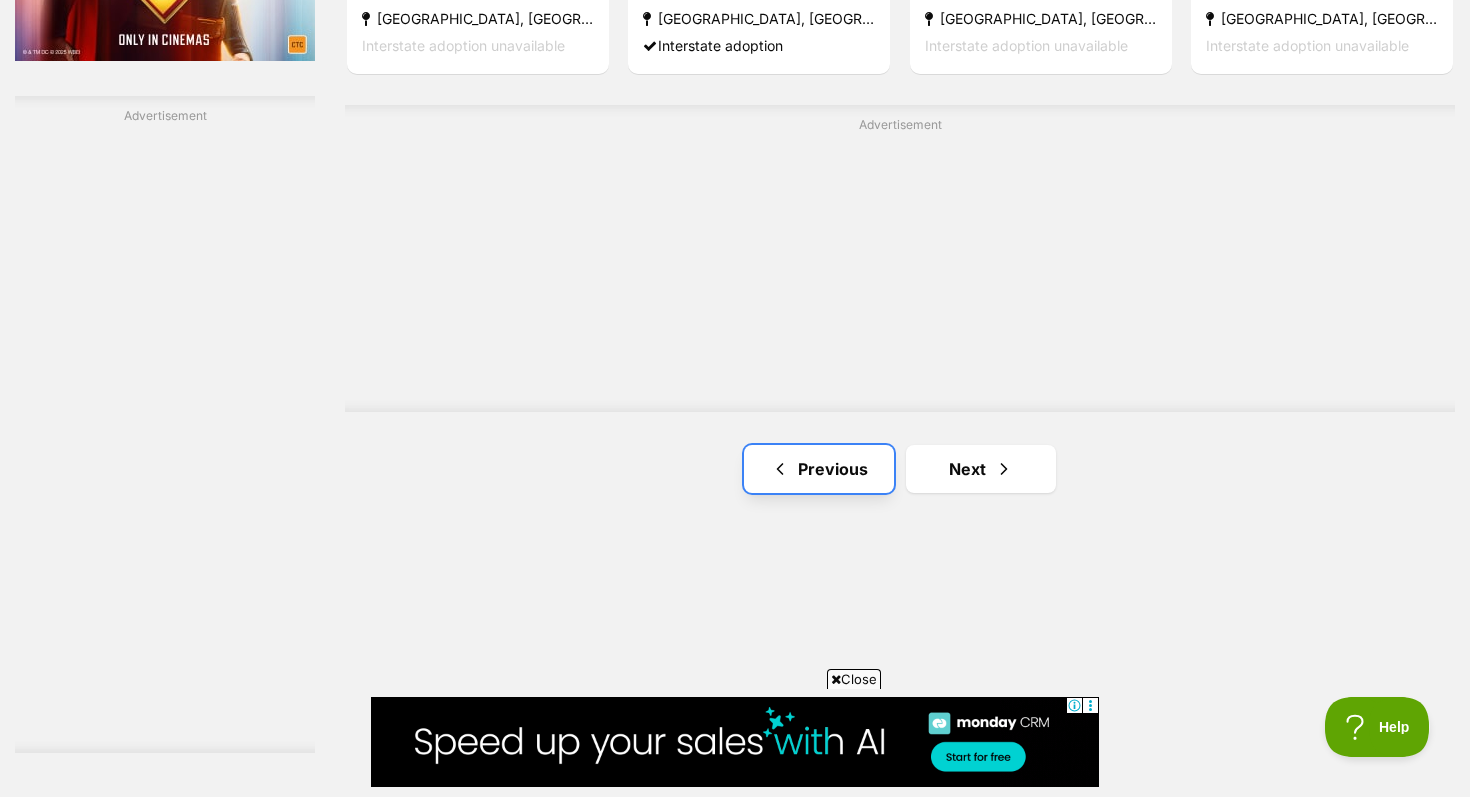 click on "Previous" at bounding box center (819, 469) 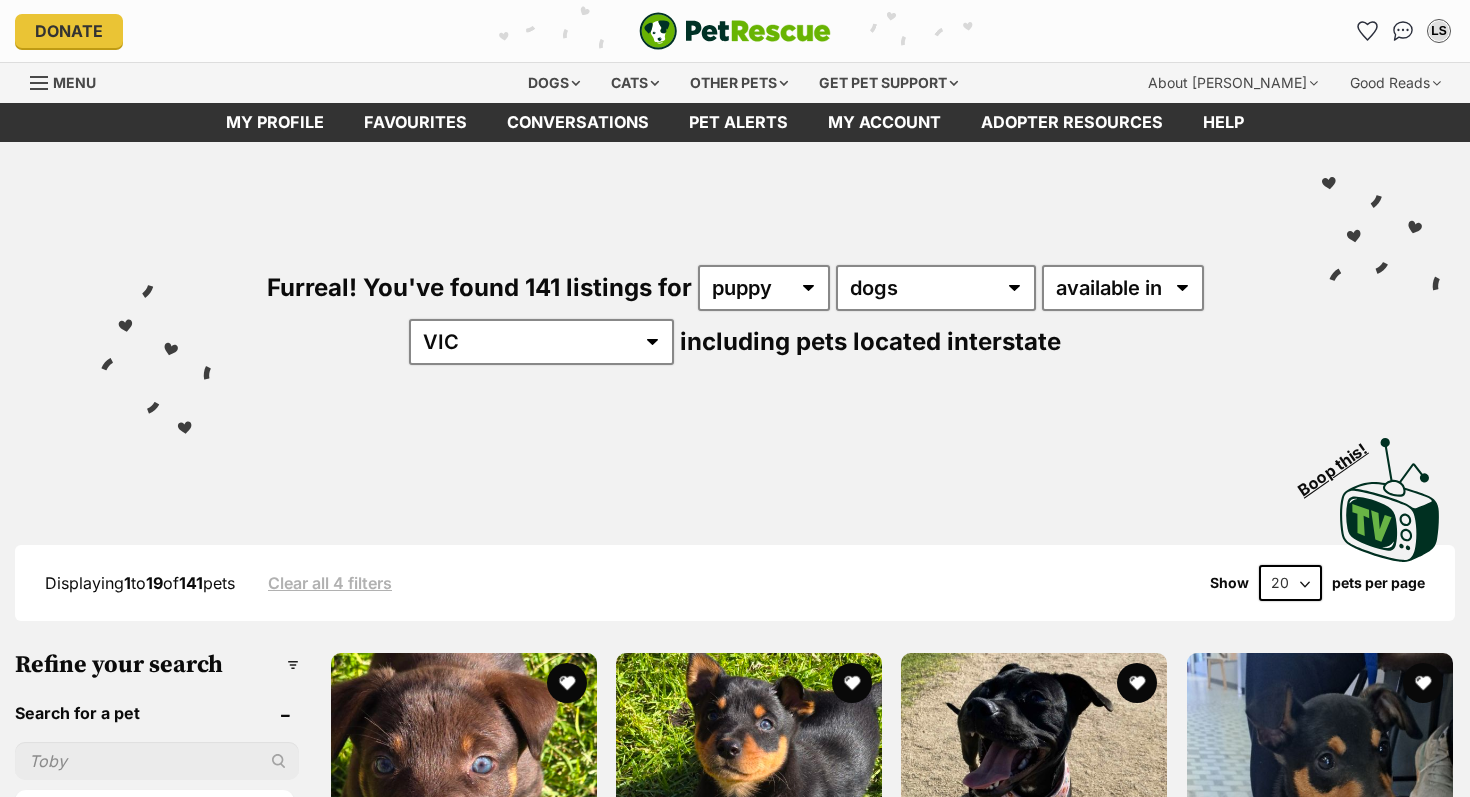 scroll, scrollTop: 0, scrollLeft: 0, axis: both 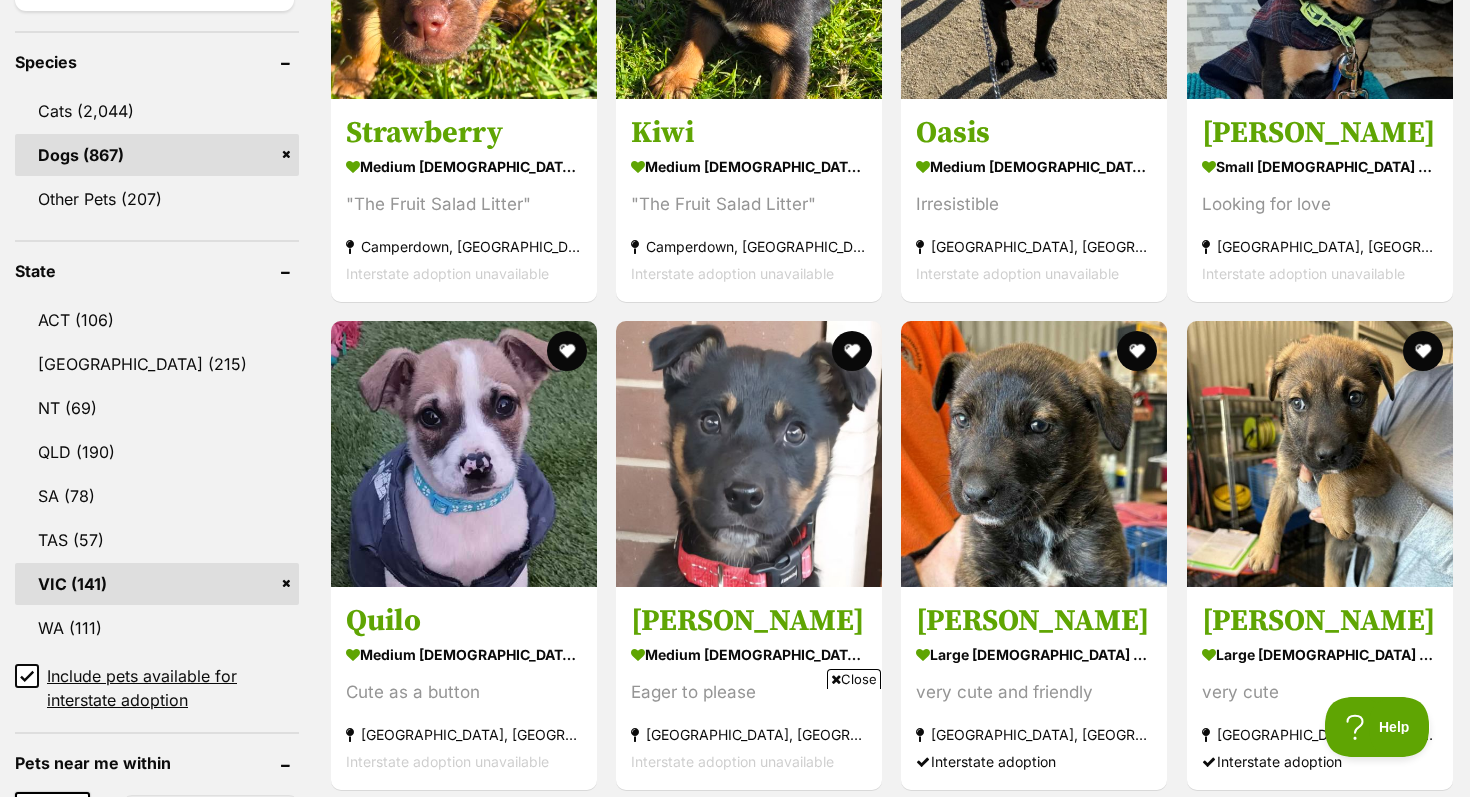 click at bounding box center [749, 454] 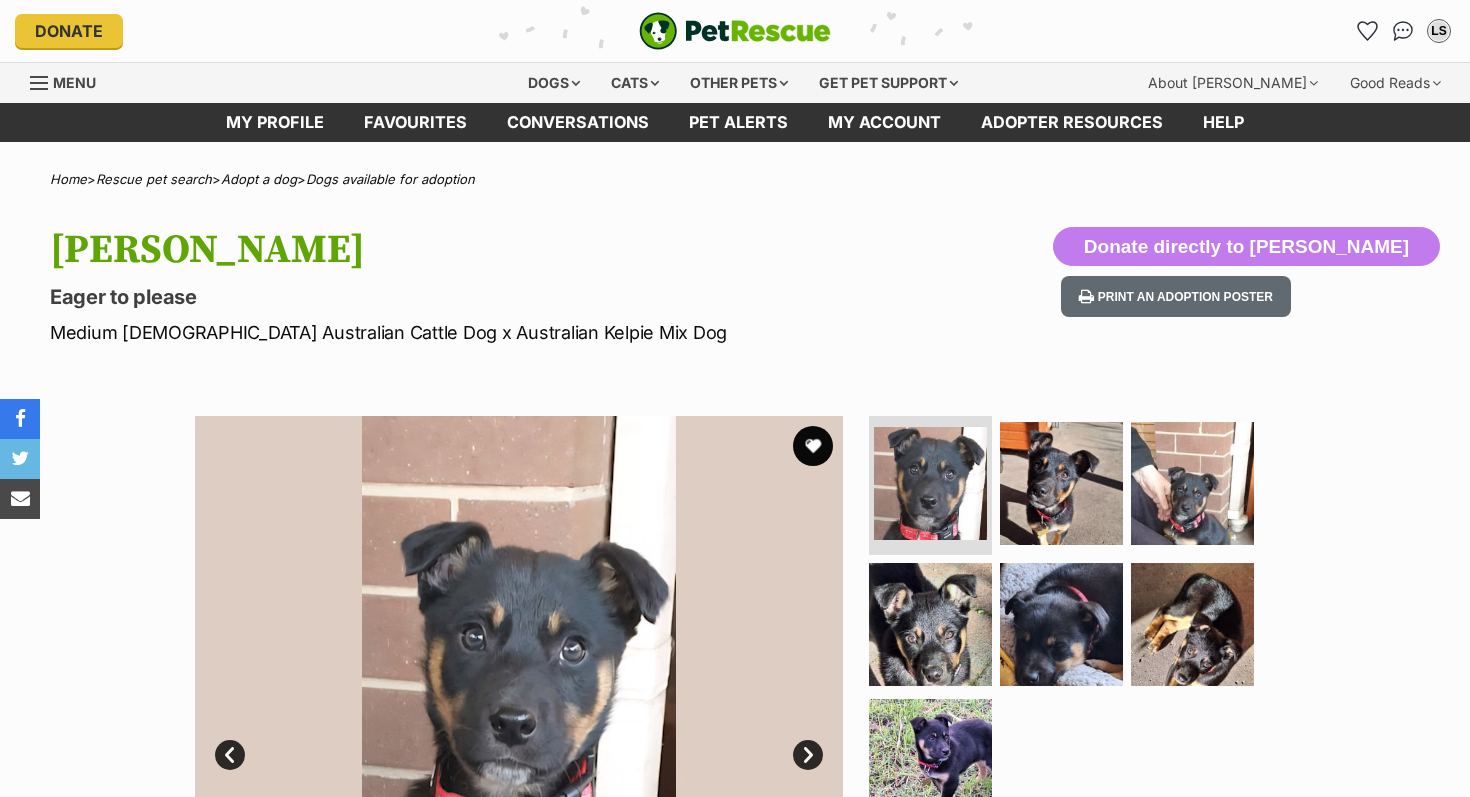 scroll, scrollTop: 0, scrollLeft: 0, axis: both 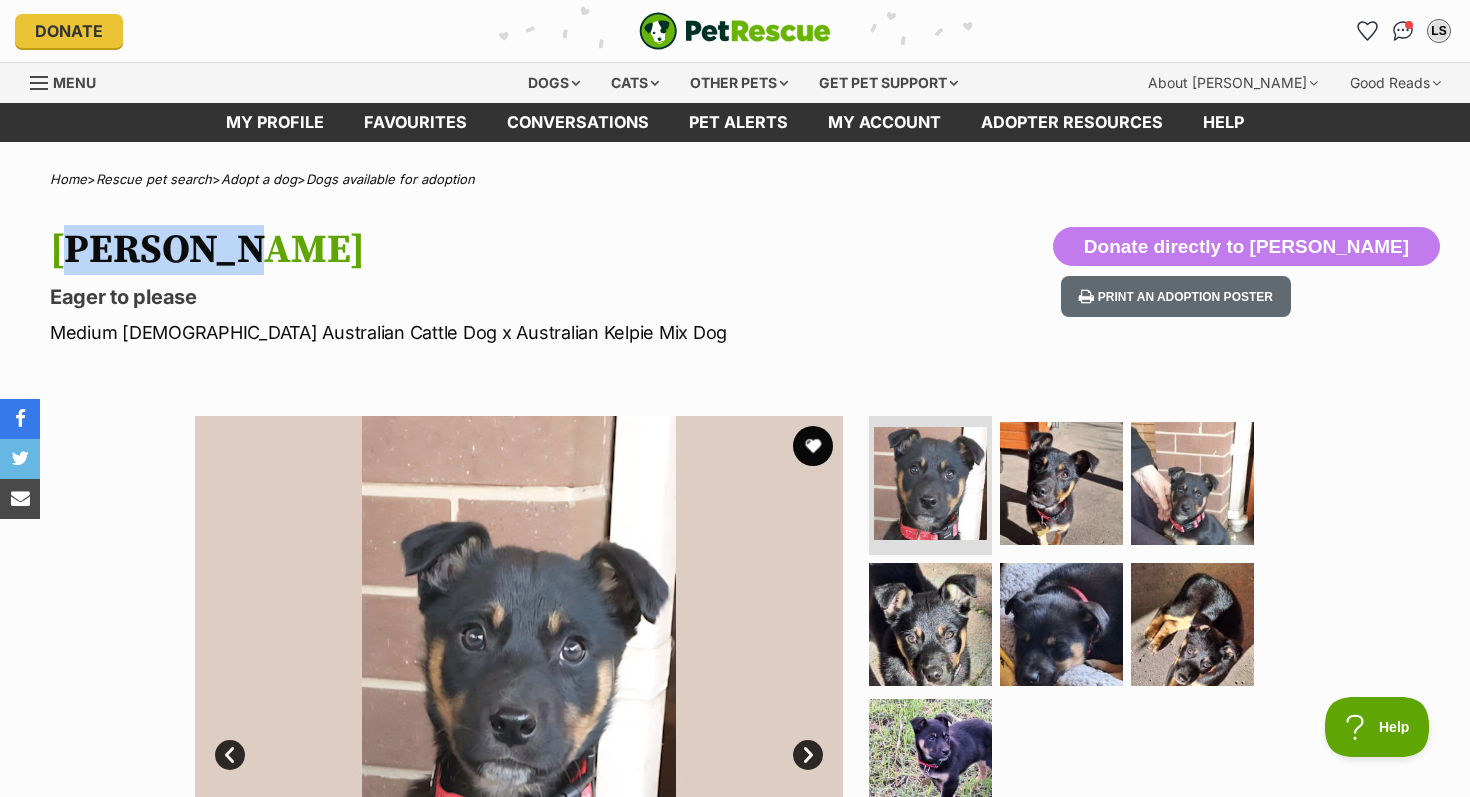 drag, startPoint x: 226, startPoint y: 243, endPoint x: 46, endPoint y: 244, distance: 180.00278 